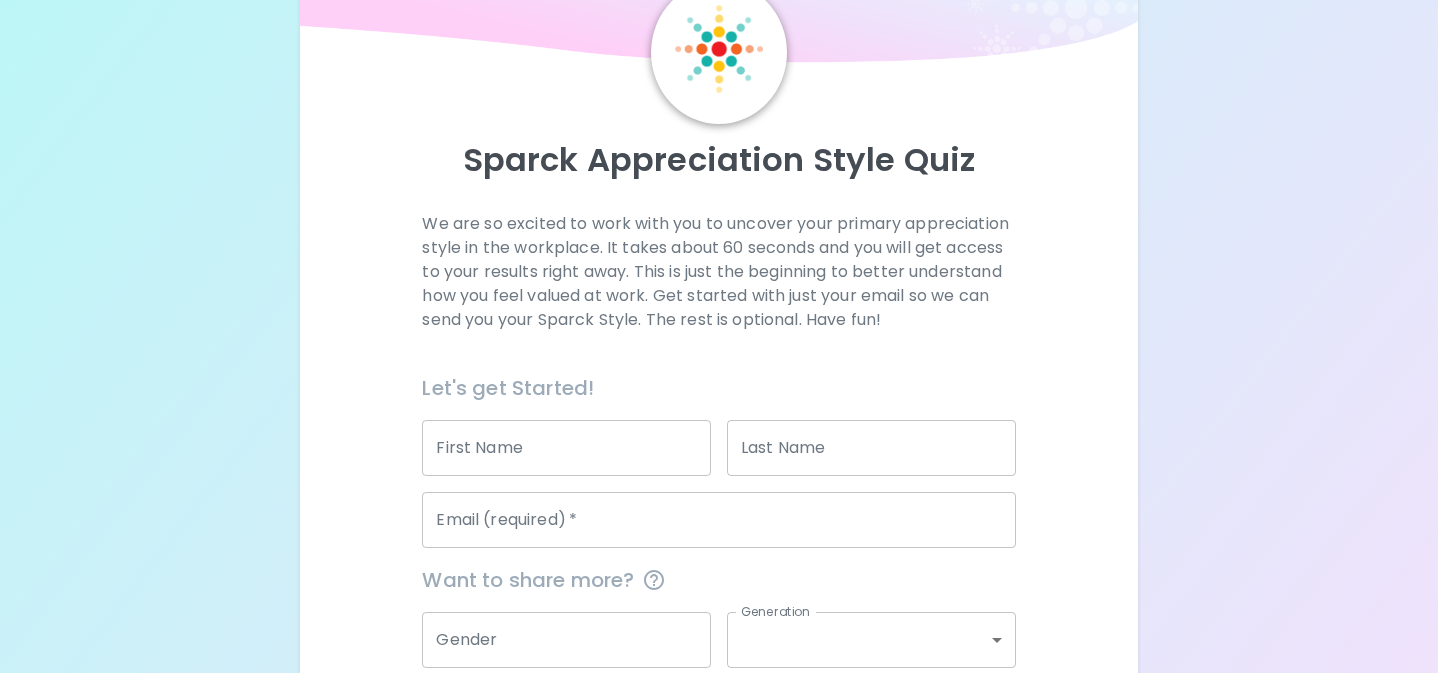 scroll, scrollTop: 128, scrollLeft: 0, axis: vertical 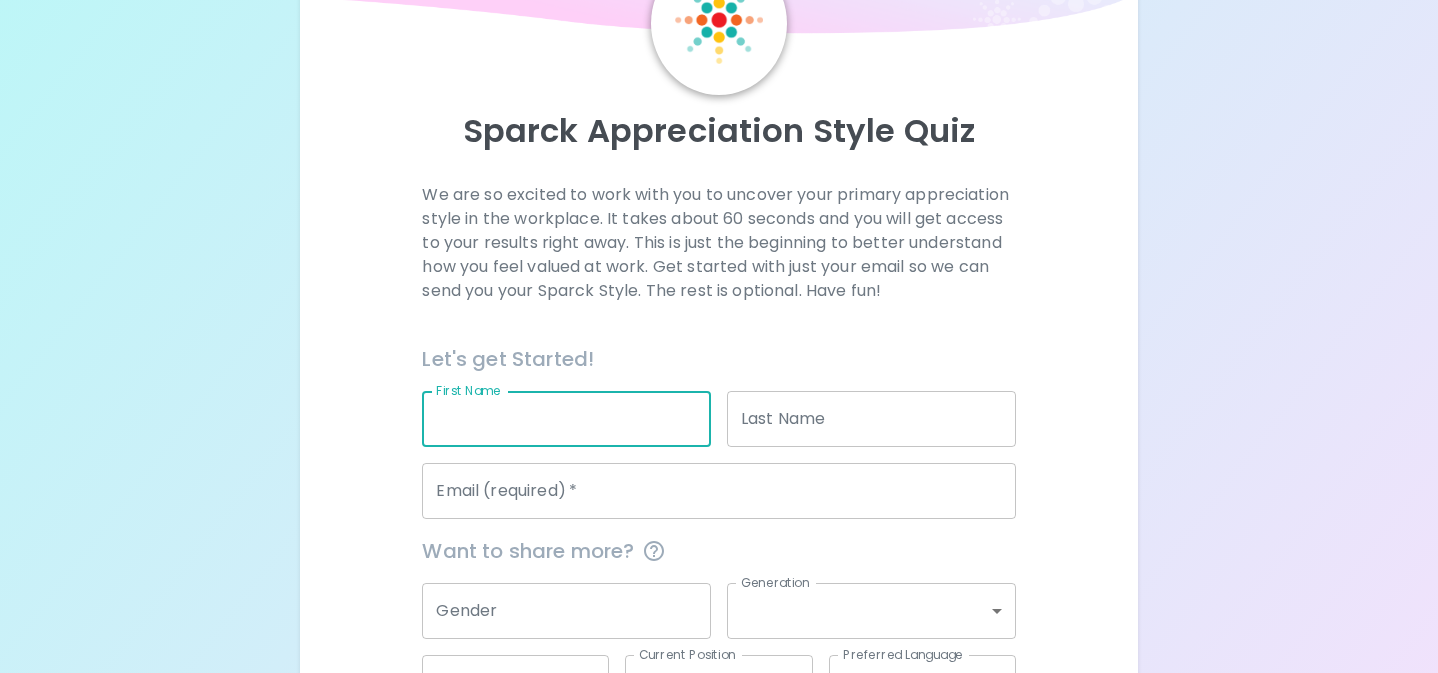 click on "First Name" at bounding box center [566, 419] 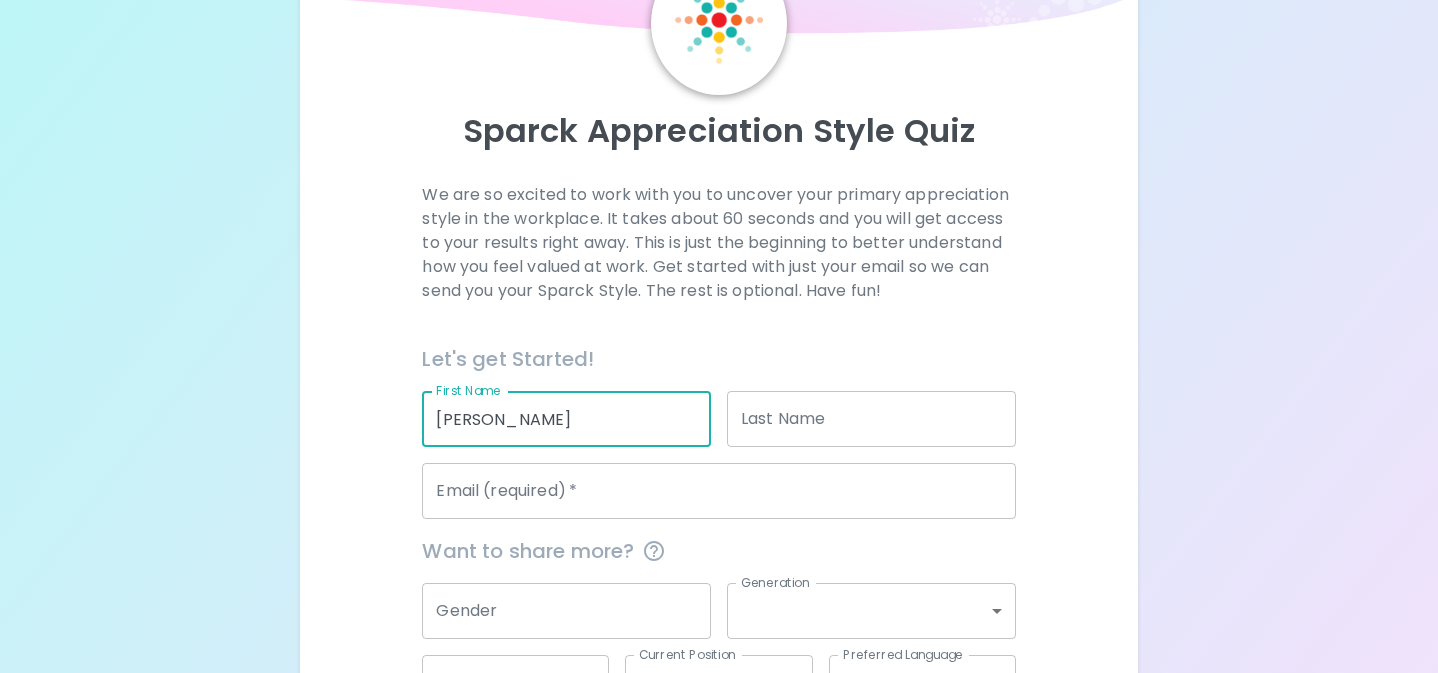 type on "[PERSON_NAME]" 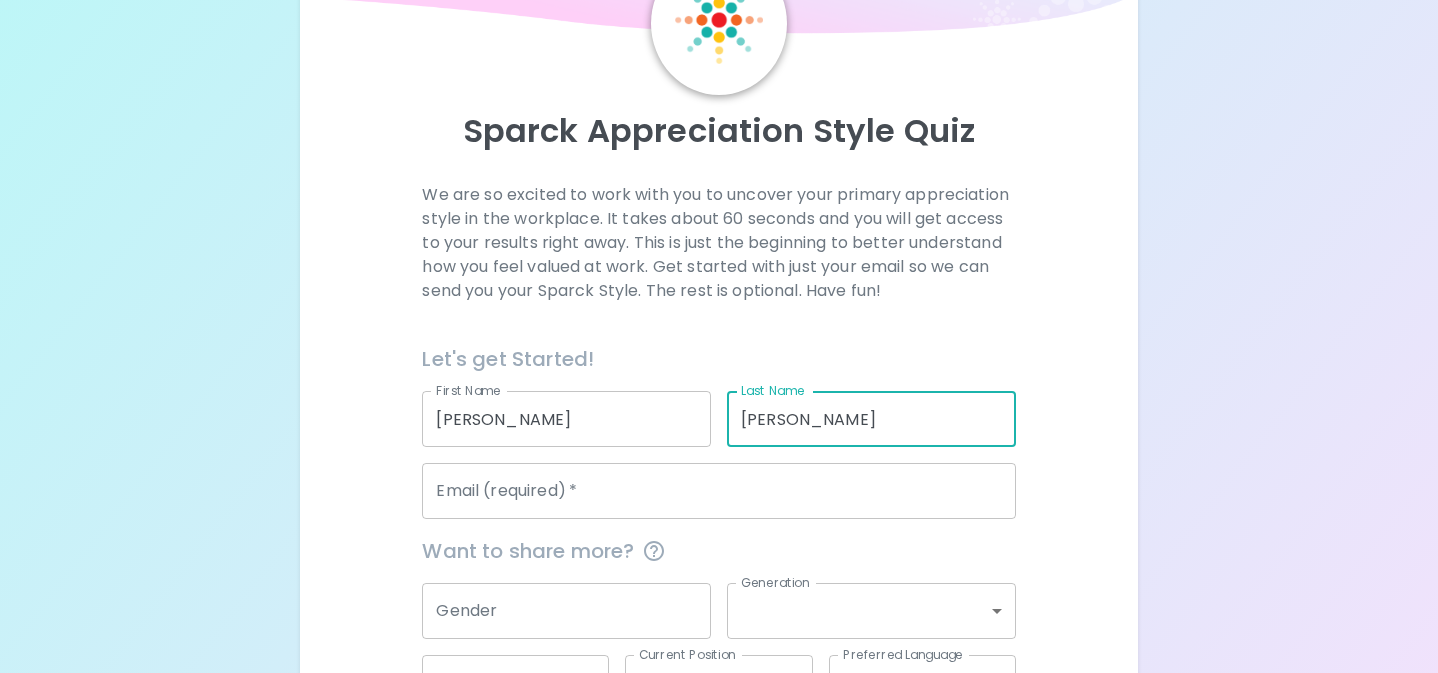 type on "[PERSON_NAME]" 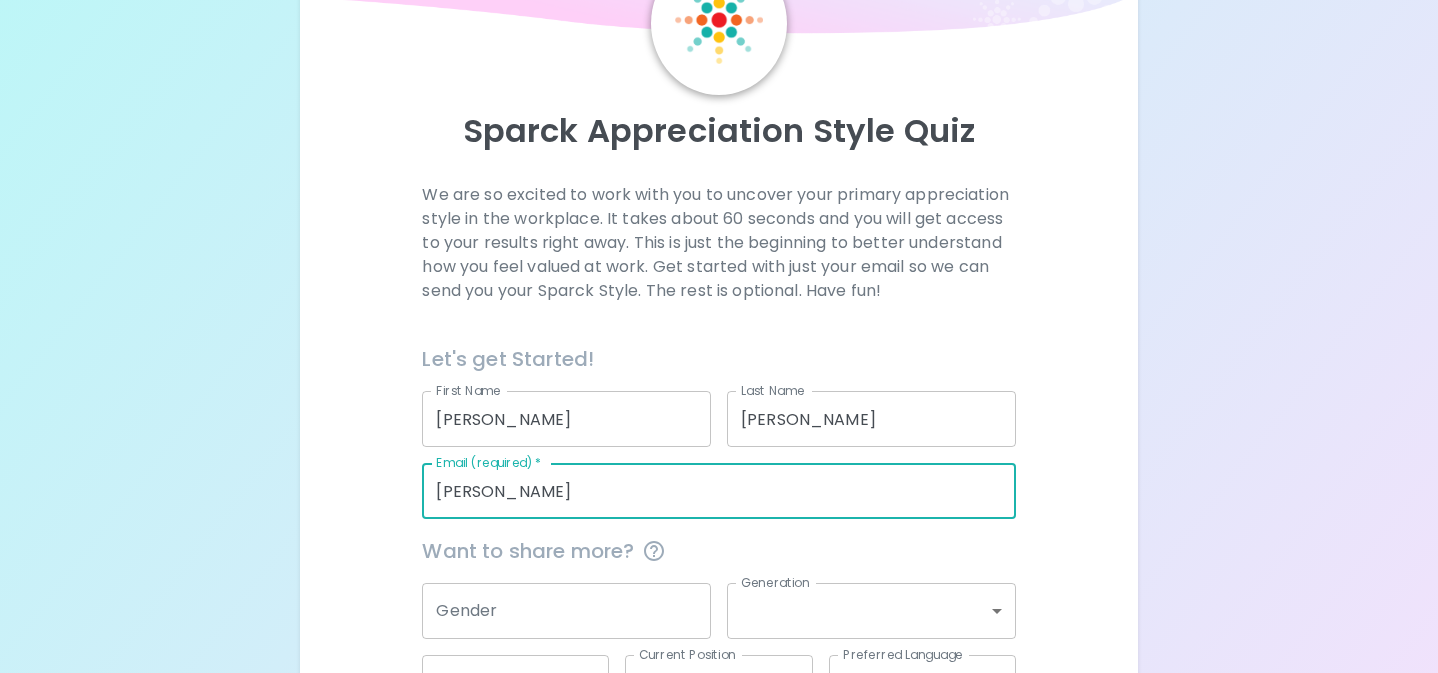 type on "[PERSON_NAME][EMAIL_ADDRESS][PERSON_NAME][DOMAIN_NAME]" 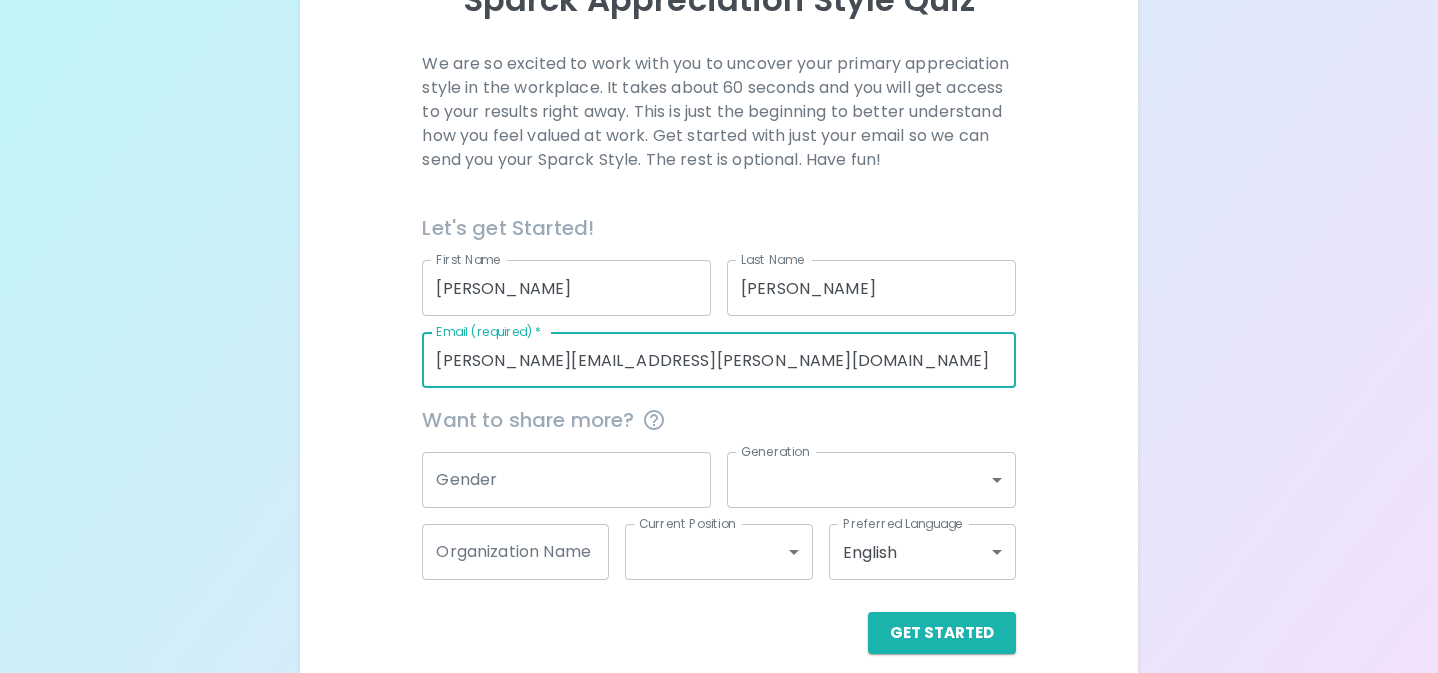 scroll, scrollTop: 280, scrollLeft: 0, axis: vertical 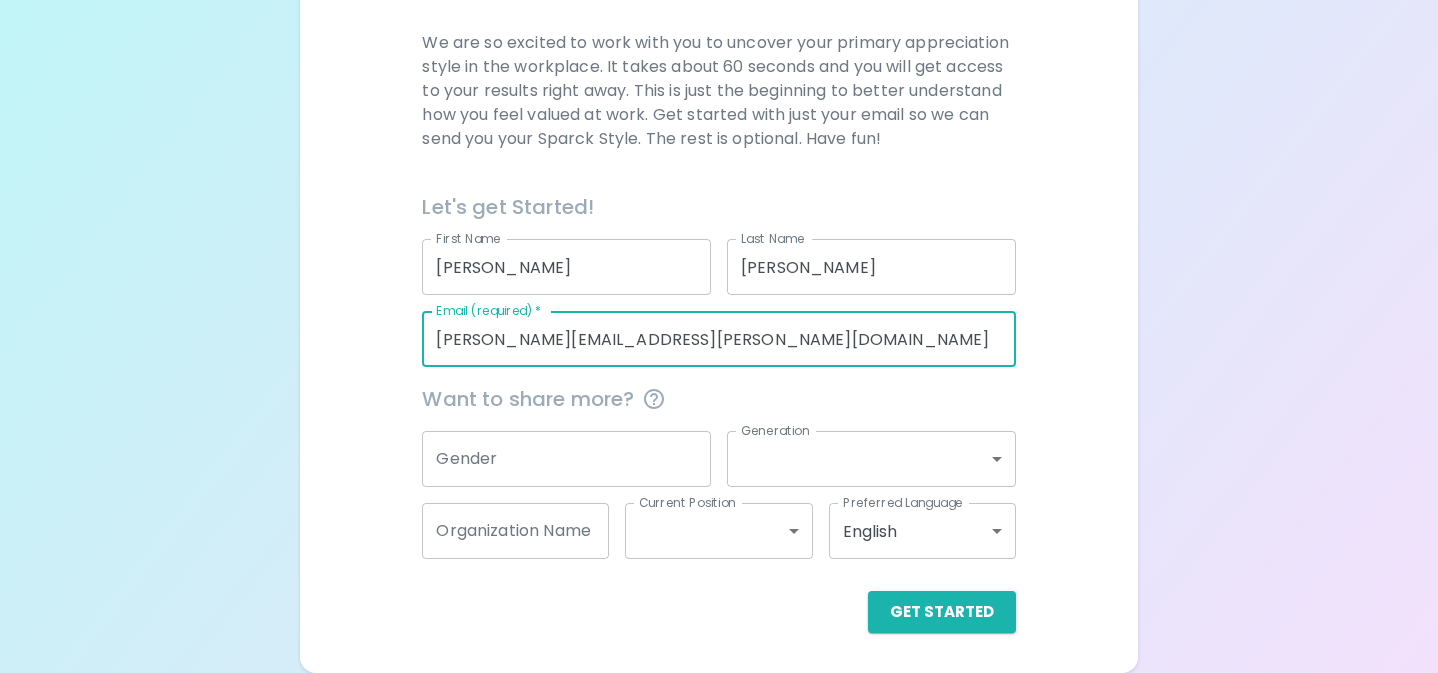 click on "Gender" at bounding box center (566, 459) 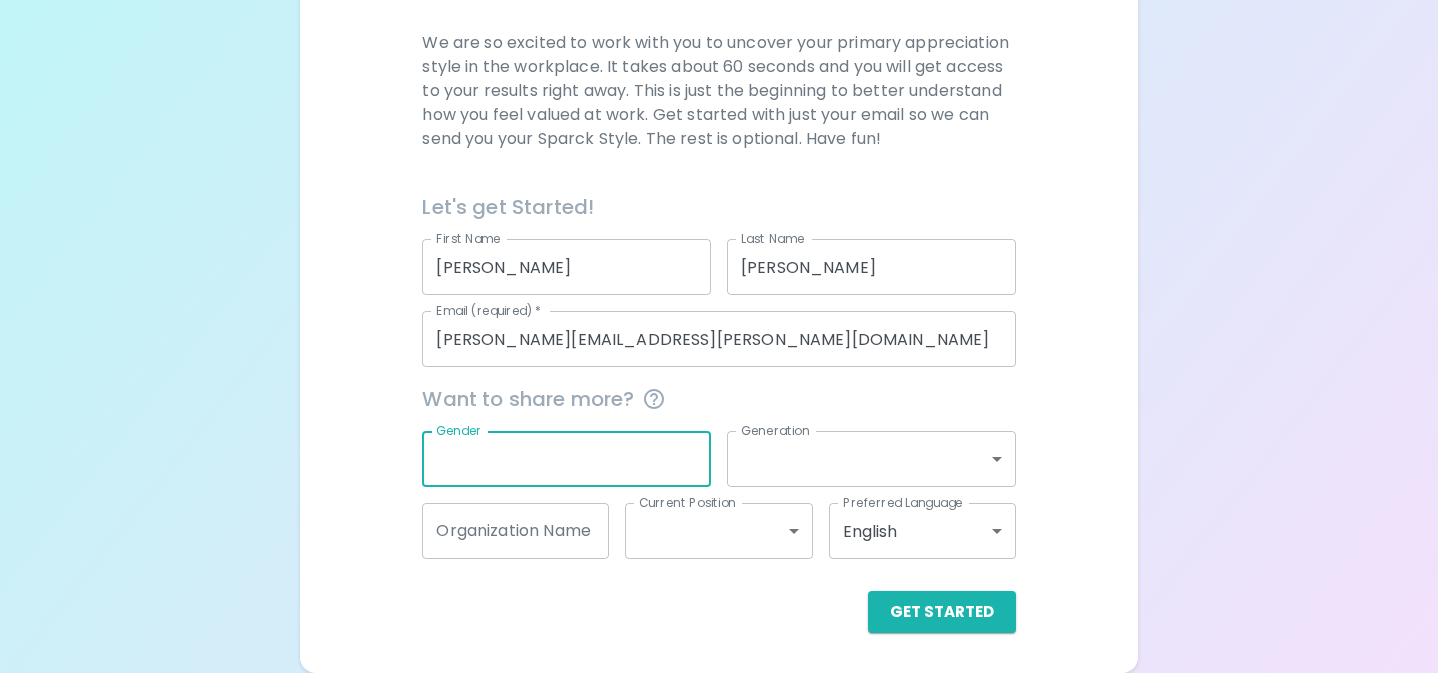 type on "f" 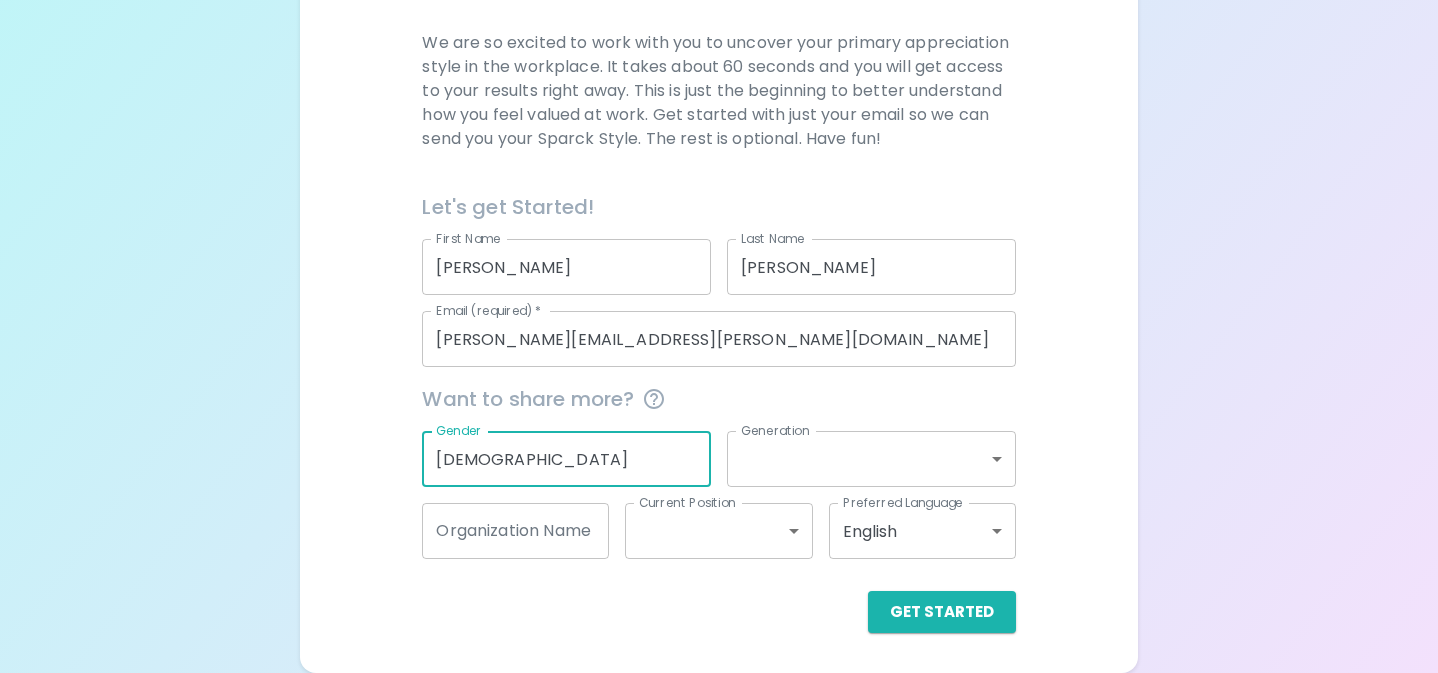 type on "[DEMOGRAPHIC_DATA]" 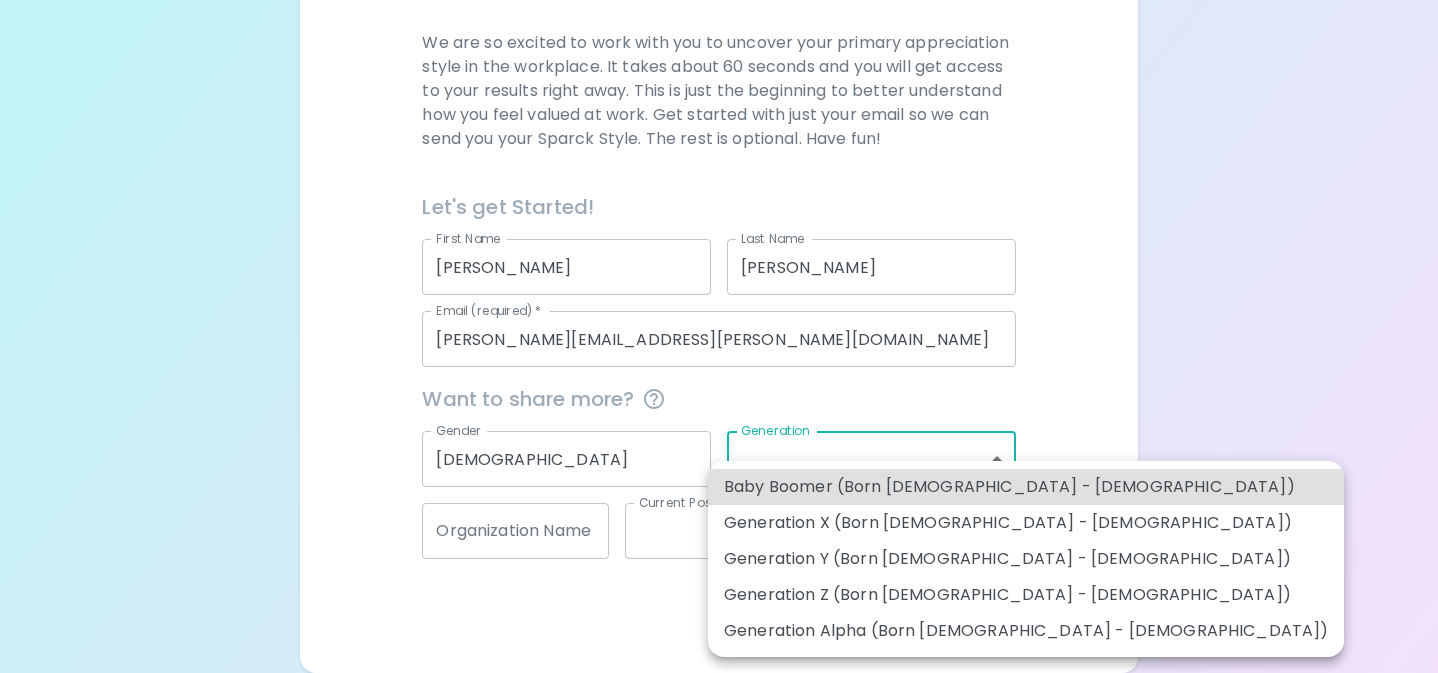 click on "Sparck Appreciation Style Quiz We are so excited to work with you to uncover your primary appreciation style in the workplace. It takes about 60 seconds and you will get access to your results right away. This is just the beginning to better understand how you feel valued at work. Get started with just your email so we can send you your Sparck Style. The rest is optional. Have fun! Let's get Started! First Name [PERSON_NAME] First Name Last Name [PERSON_NAME] Last Name Email (required)   * [PERSON_NAME][EMAIL_ADDRESS][PERSON_NAME][DOMAIN_NAME] Email (required)   * Want to share more? Gender [DEMOGRAPHIC_DATA] Gender Generation ​ Generation Organization Name Organization Name Current Position ​ Current Position Preferred Language English en Preferred Language Get Started   English Español Baby Boomer (Born [DEMOGRAPHIC_DATA] - [DEMOGRAPHIC_DATA]) Generation X (Born [DEMOGRAPHIC_DATA] - [DEMOGRAPHIC_DATA]) Generation Y (Born [DEMOGRAPHIC_DATA] - [DEMOGRAPHIC_DATA]) Generation Z (Born [DEMOGRAPHIC_DATA] - [DEMOGRAPHIC_DATA]) Generation Alpha (Born [DEMOGRAPHIC_DATA] - [DEMOGRAPHIC_DATA])" at bounding box center (719, 196) 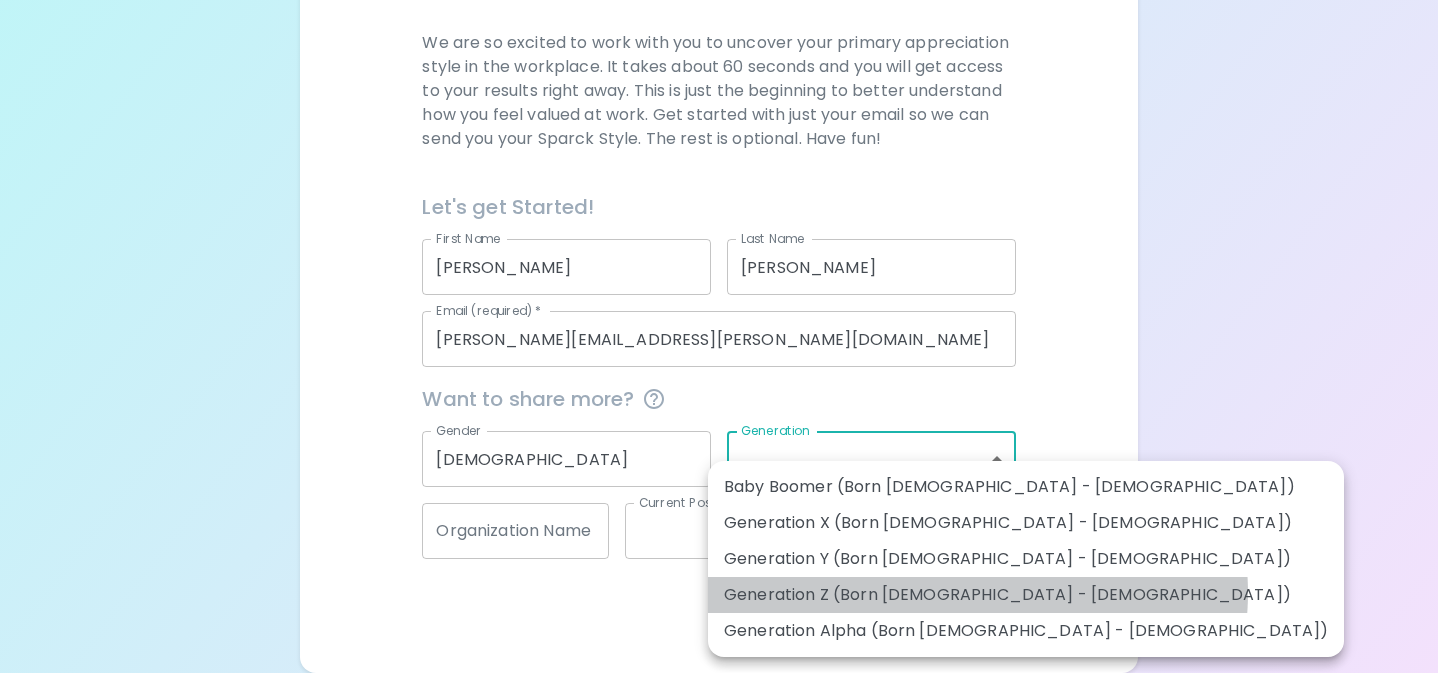 click on "Generation Z (Born [DEMOGRAPHIC_DATA] - [DEMOGRAPHIC_DATA])" at bounding box center (1026, 595) 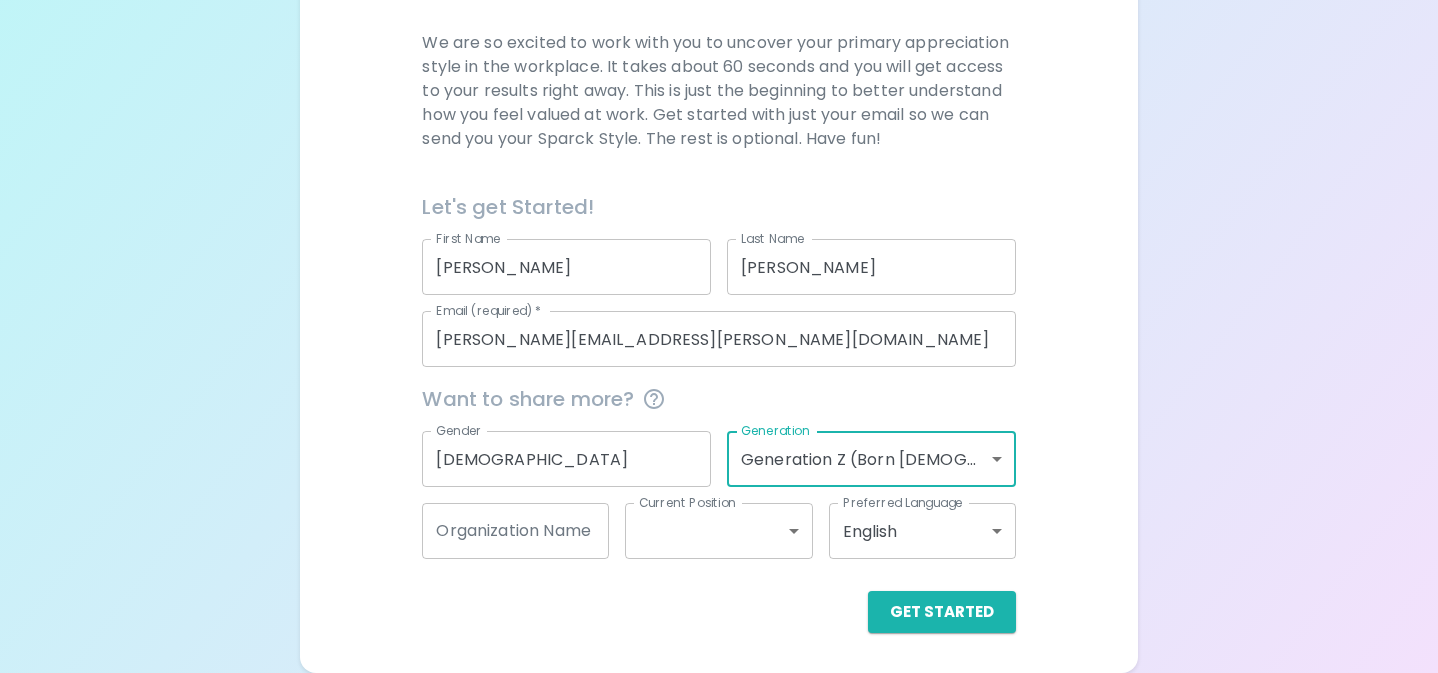 click on "Organization Name" at bounding box center (515, 531) 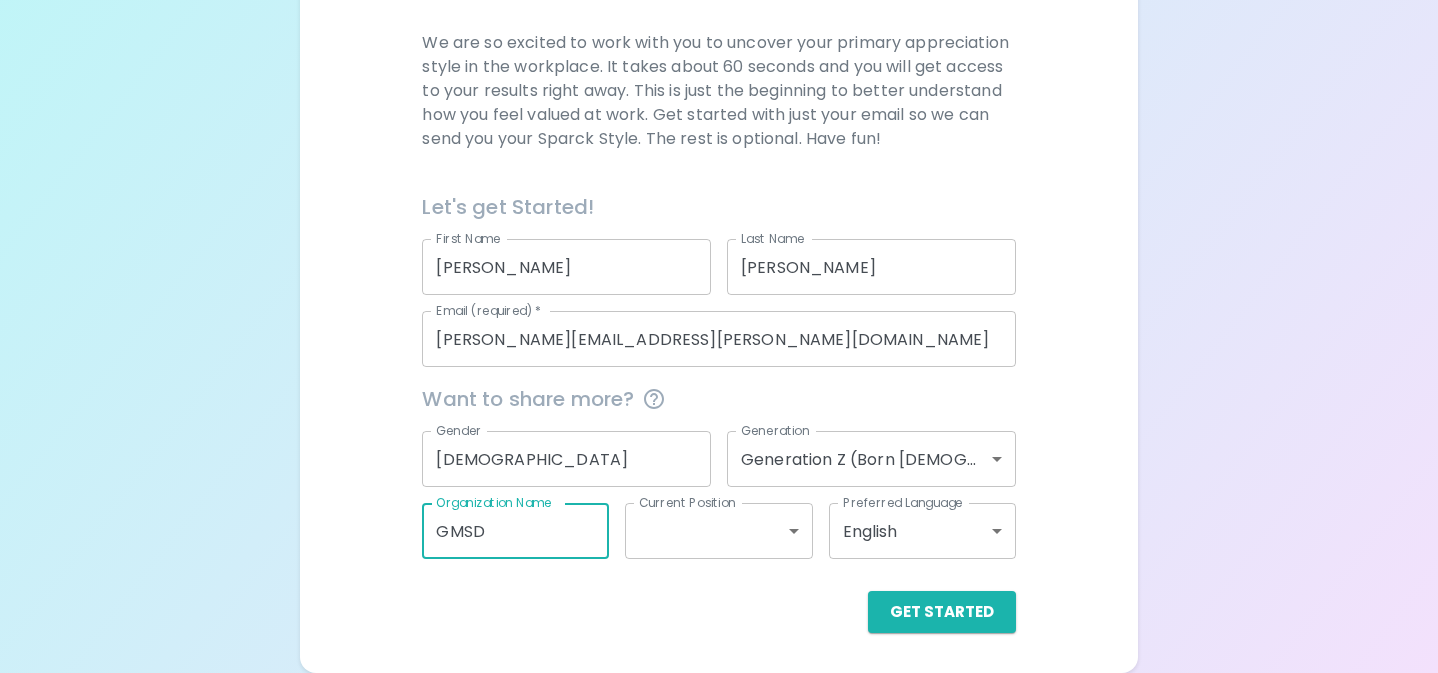 type on "GMSD" 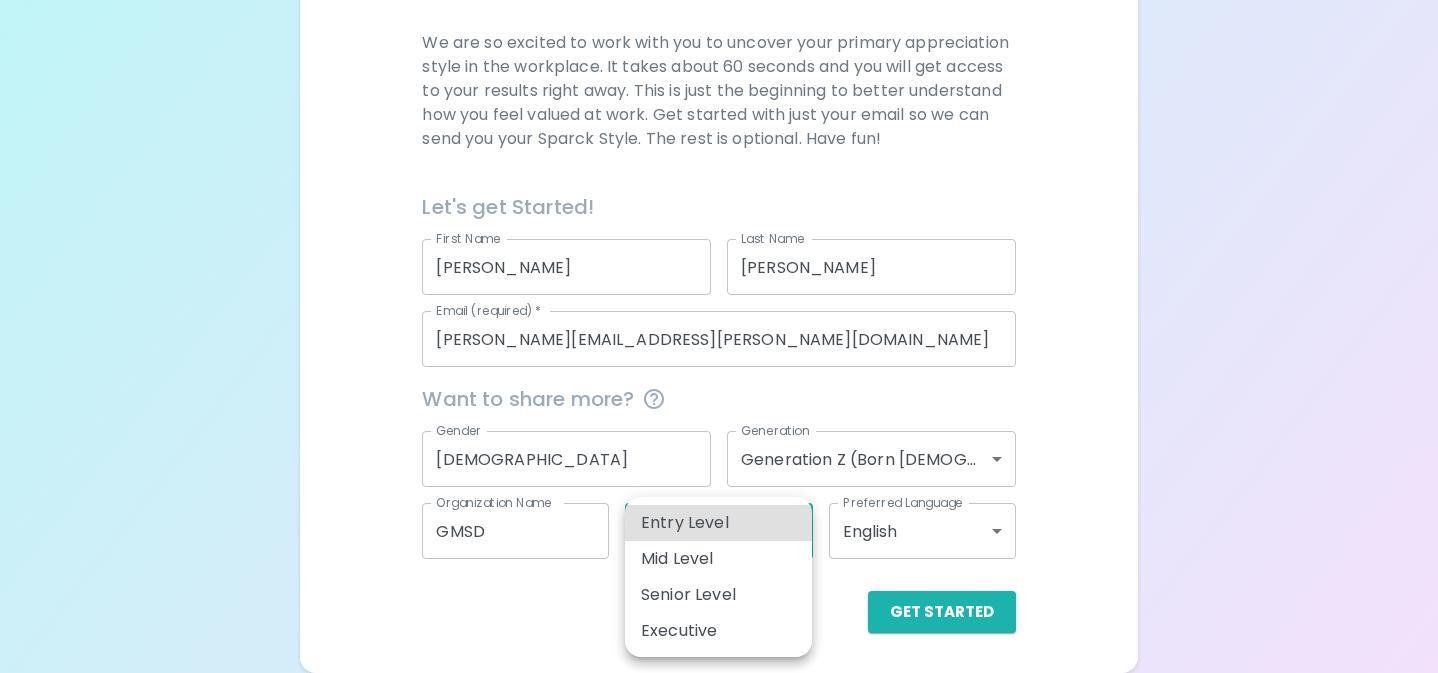 click on "Sparck Appreciation Style Quiz We are so excited to work with you to uncover your primary appreciation style in the workplace. It takes about 60 seconds and you will get access to your results right away. This is just the beginning to better understand how you feel valued at work. Get started with just your email so we can send you your Sparck Style. The rest is optional. Have fun! Let's get Started! First Name [PERSON_NAME] First Name Last Name [PERSON_NAME] Last Name Email (required)   * [PERSON_NAME][EMAIL_ADDRESS][PERSON_NAME][DOMAIN_NAME] Email (required)   * Want to share more? Gender [DEMOGRAPHIC_DATA] Gender Generation Generation Z (Born [DEMOGRAPHIC_DATA] - [DEMOGRAPHIC_DATA]) generation_z Generation Organization Name GMSD Organization Name Current Position ​ Current Position Preferred Language English en Preferred Language Get Started   English Español Entry Level Mid Level Senior Level Executive" at bounding box center [719, 196] 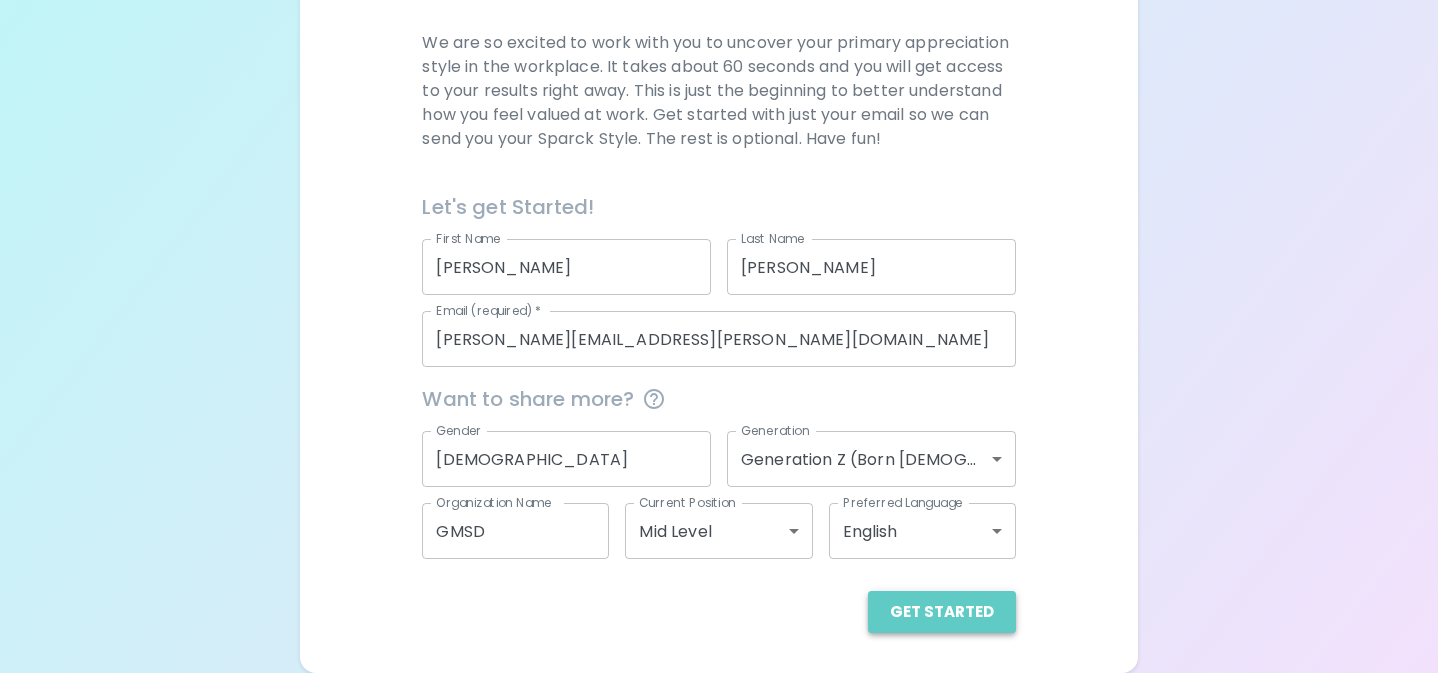 click on "Get Started" at bounding box center (942, 612) 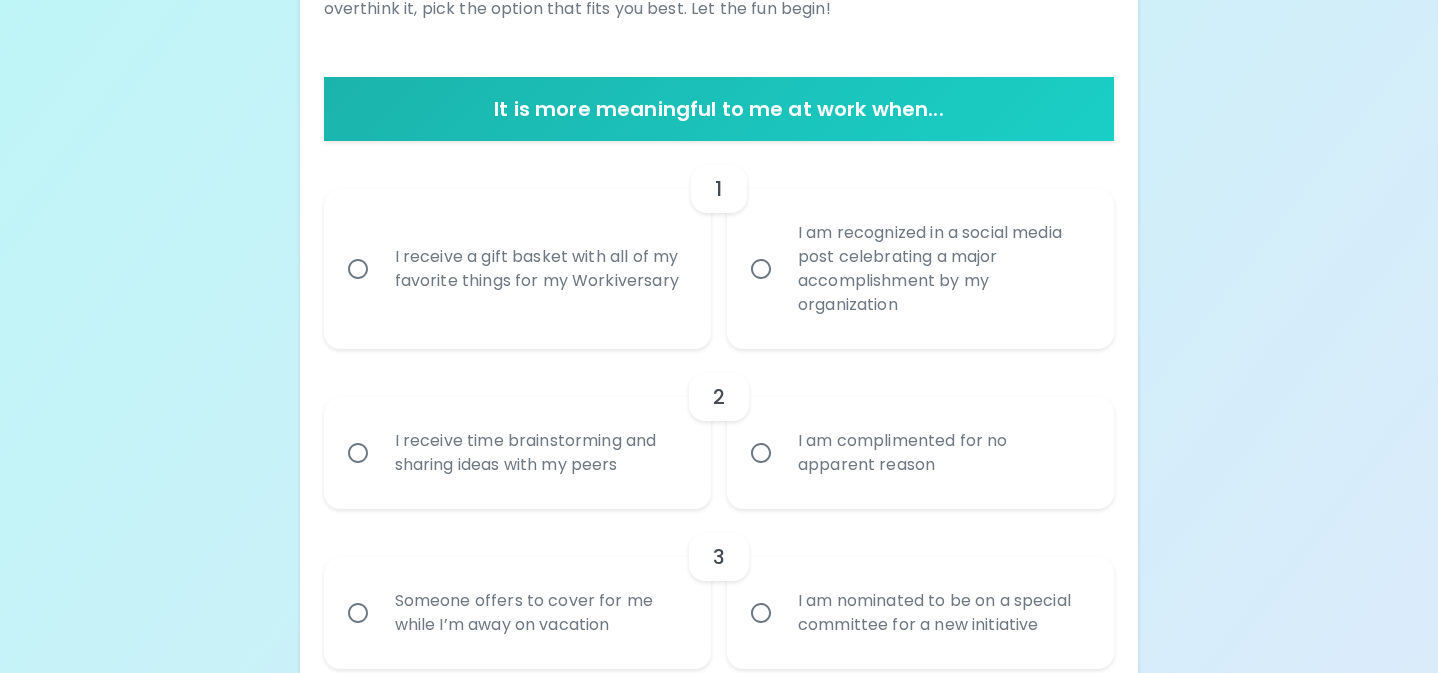 scroll, scrollTop: 349, scrollLeft: 0, axis: vertical 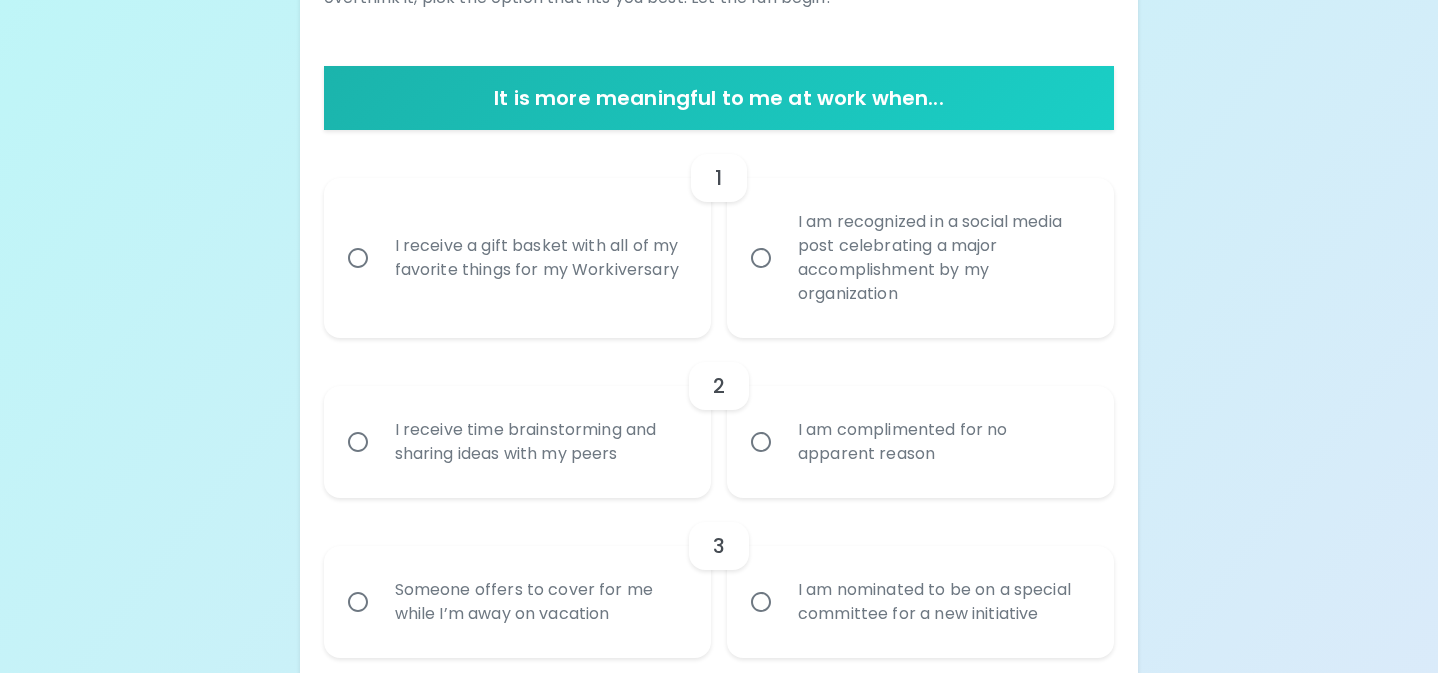 click on "I receive a gift basket with all of my favorite things for my Workiversary" at bounding box center (539, 258) 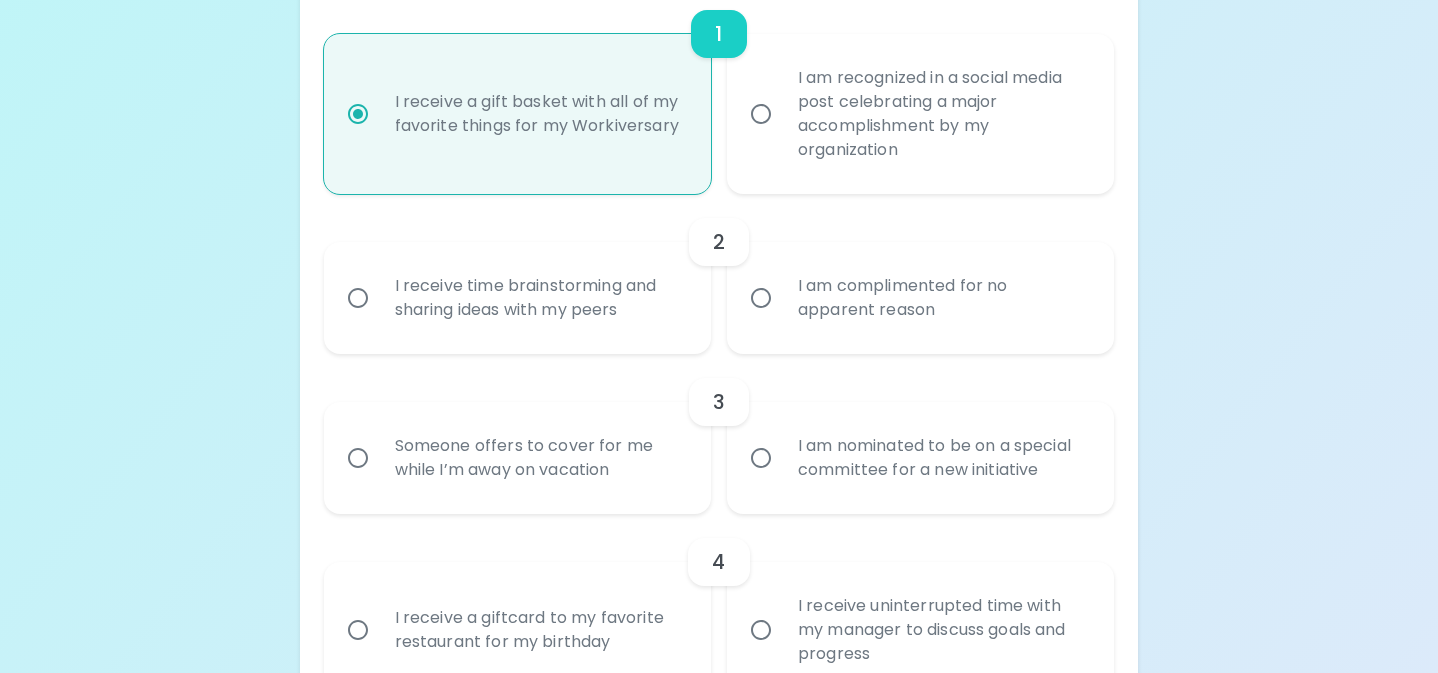 scroll, scrollTop: 509, scrollLeft: 0, axis: vertical 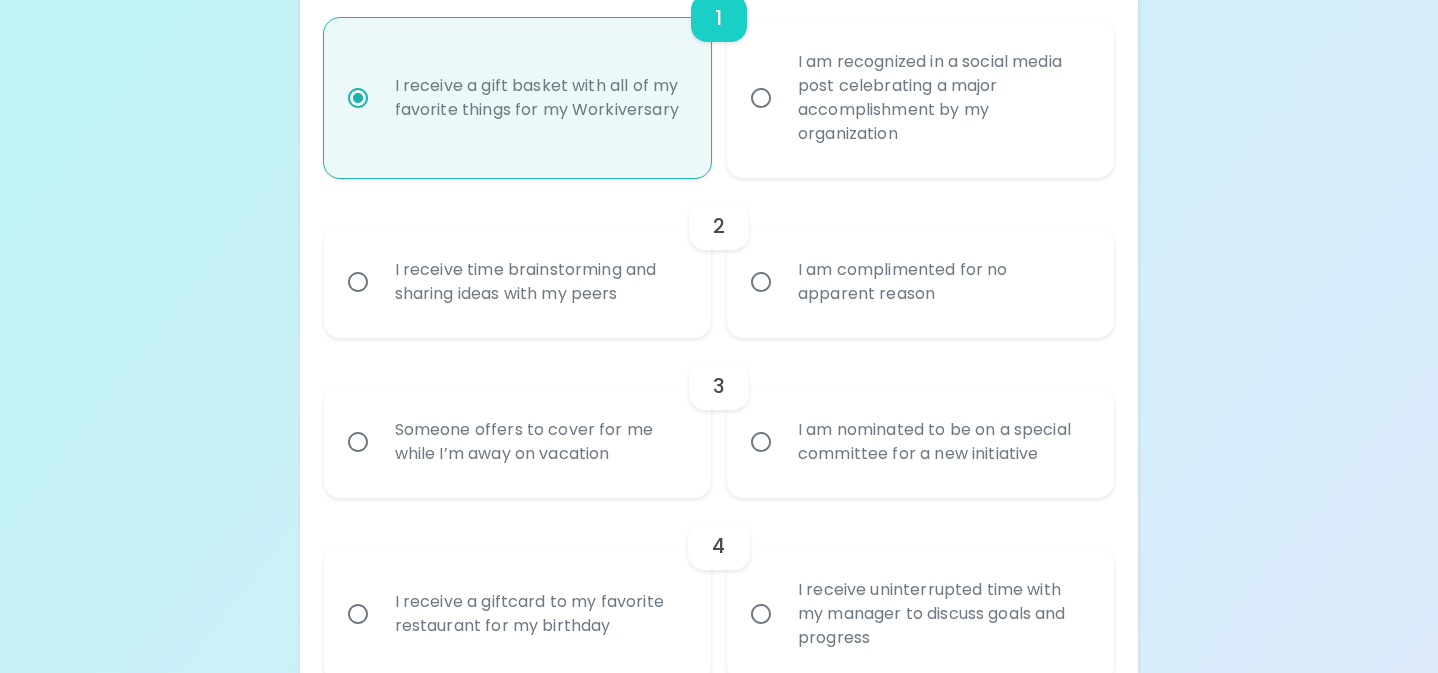 click on "I am complimented for no apparent reason" at bounding box center (942, 282) 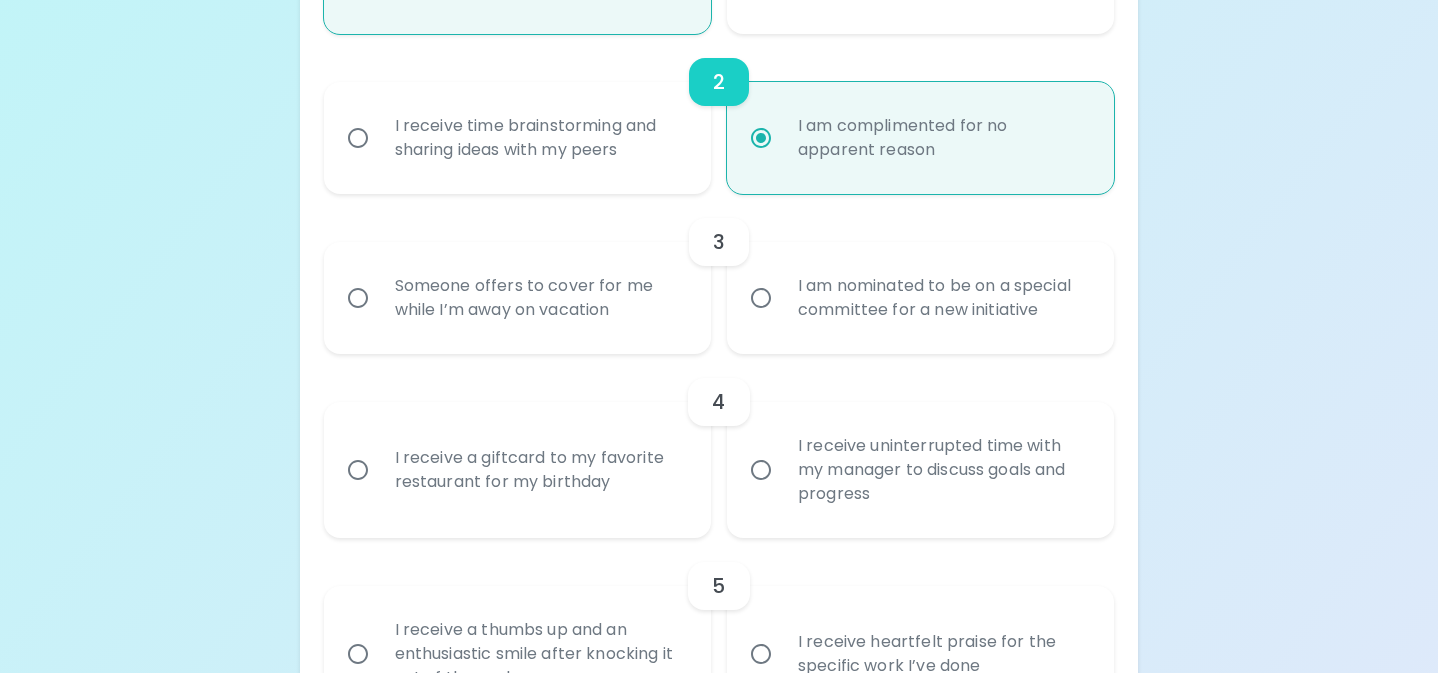 scroll, scrollTop: 669, scrollLeft: 0, axis: vertical 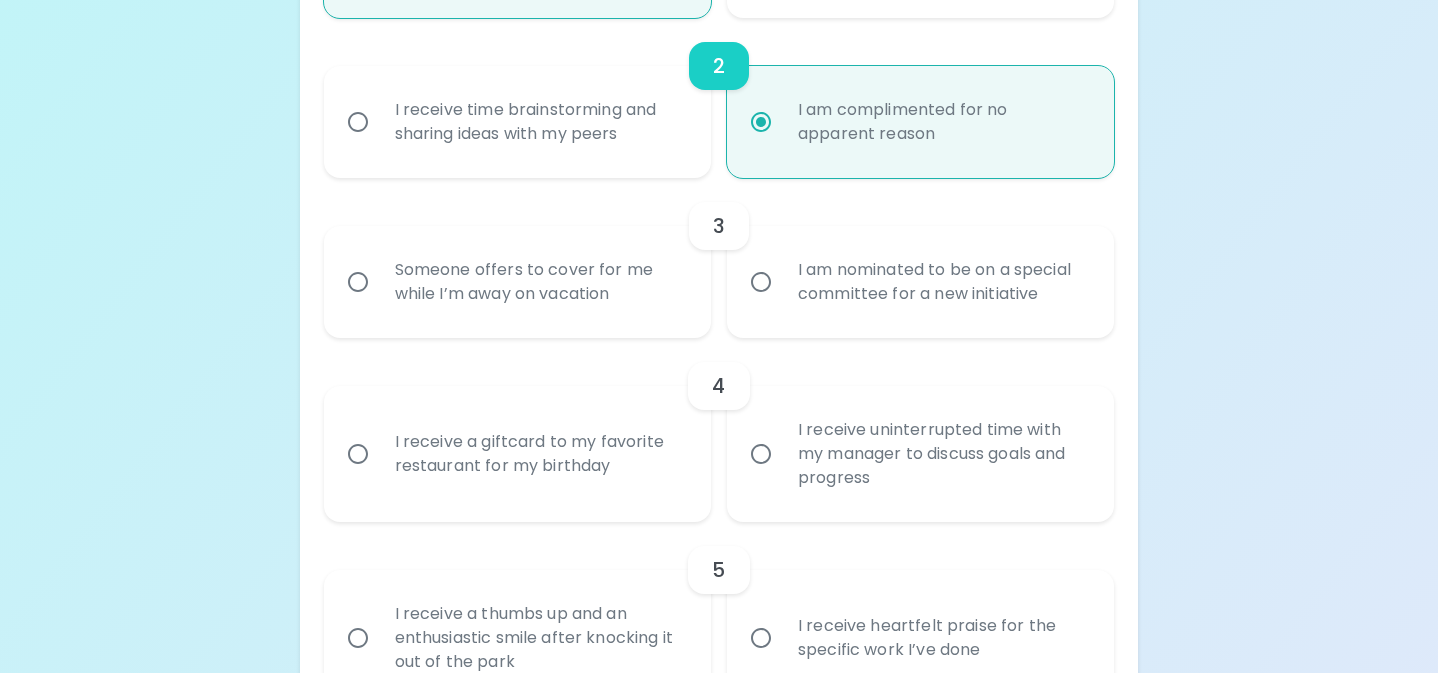 radio on "true" 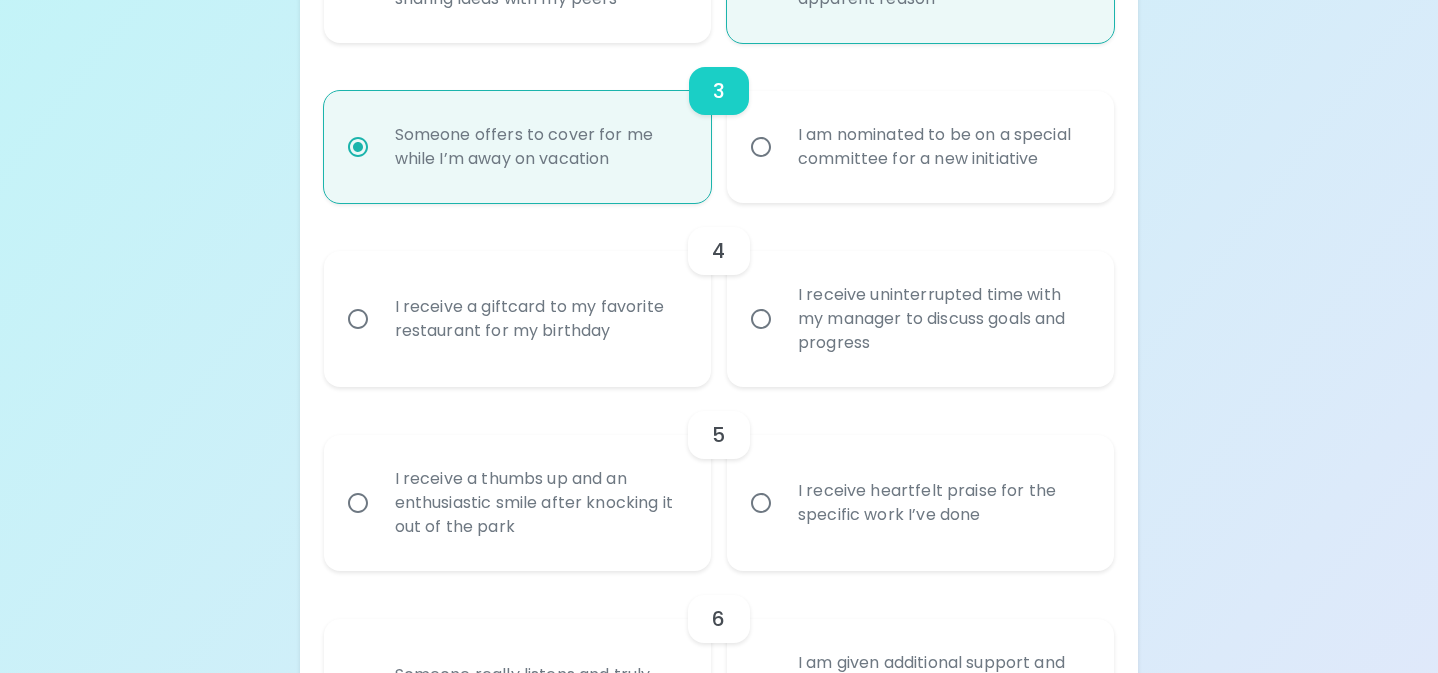 scroll, scrollTop: 829, scrollLeft: 0, axis: vertical 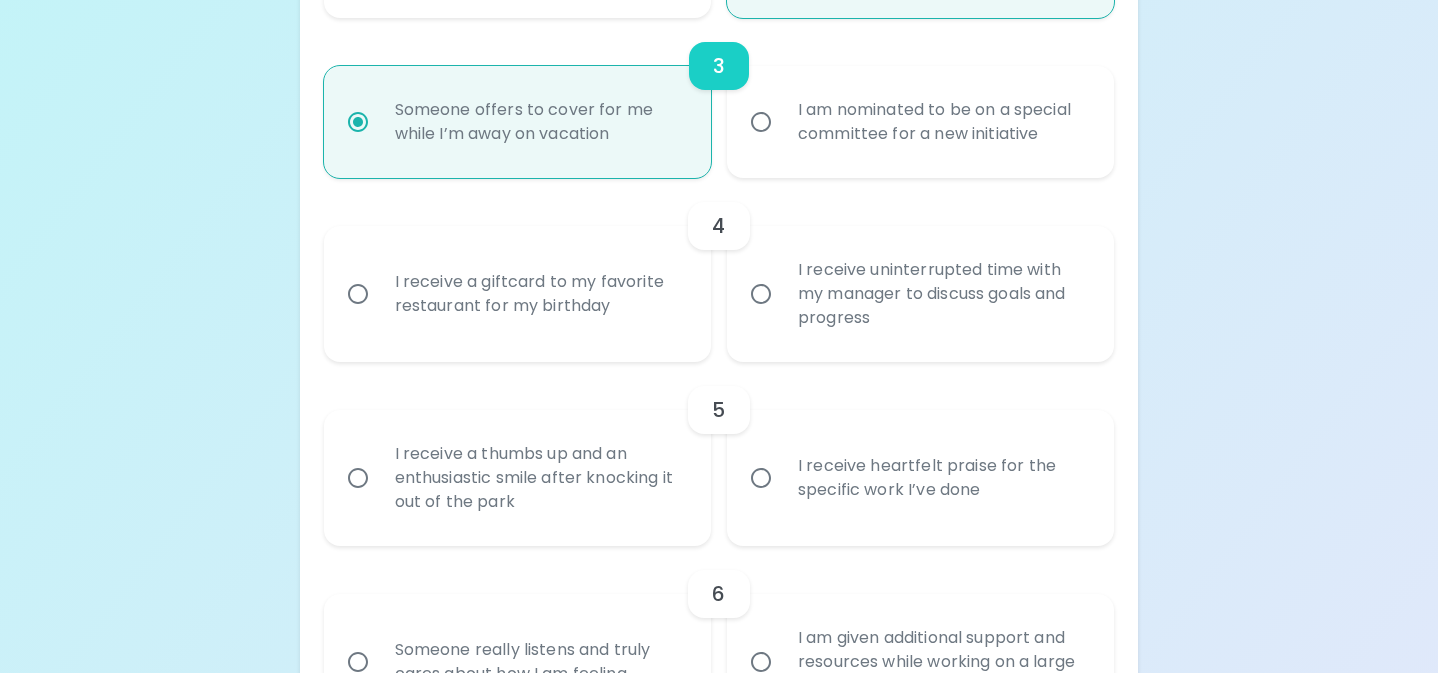radio on "true" 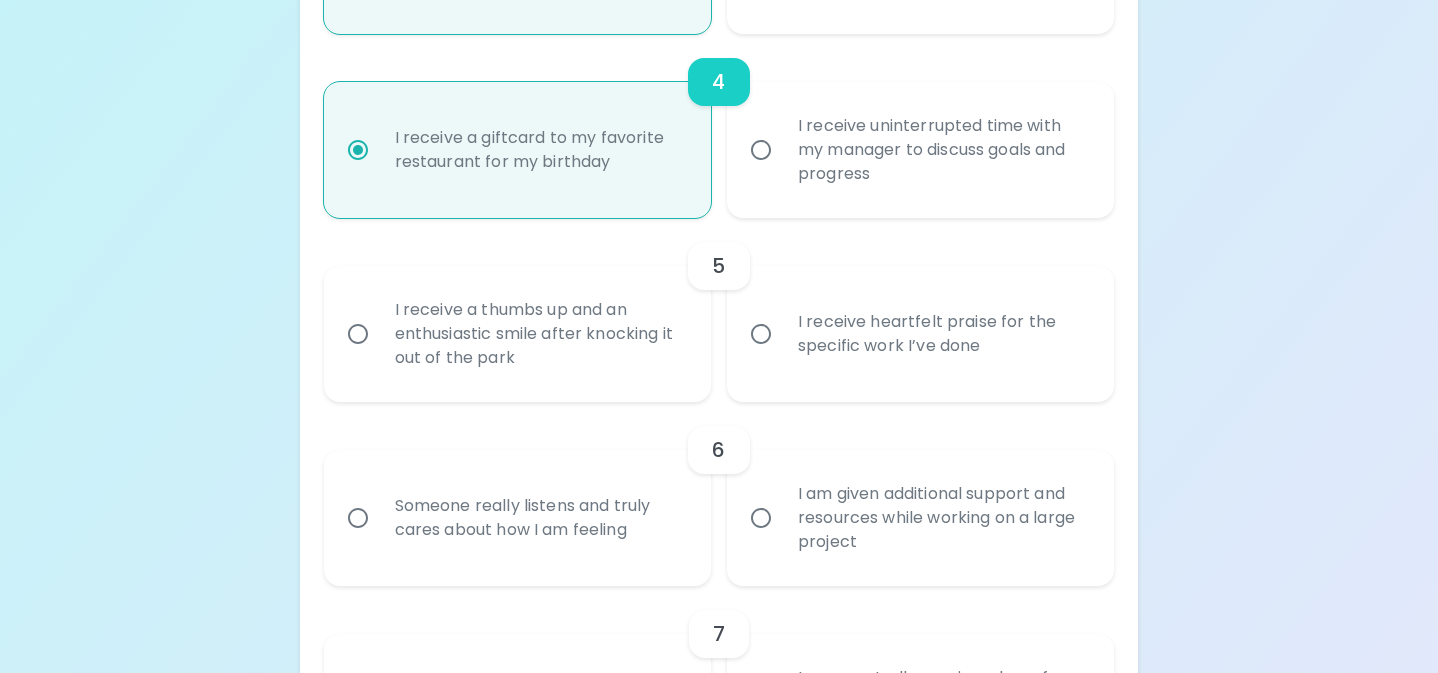 scroll, scrollTop: 989, scrollLeft: 0, axis: vertical 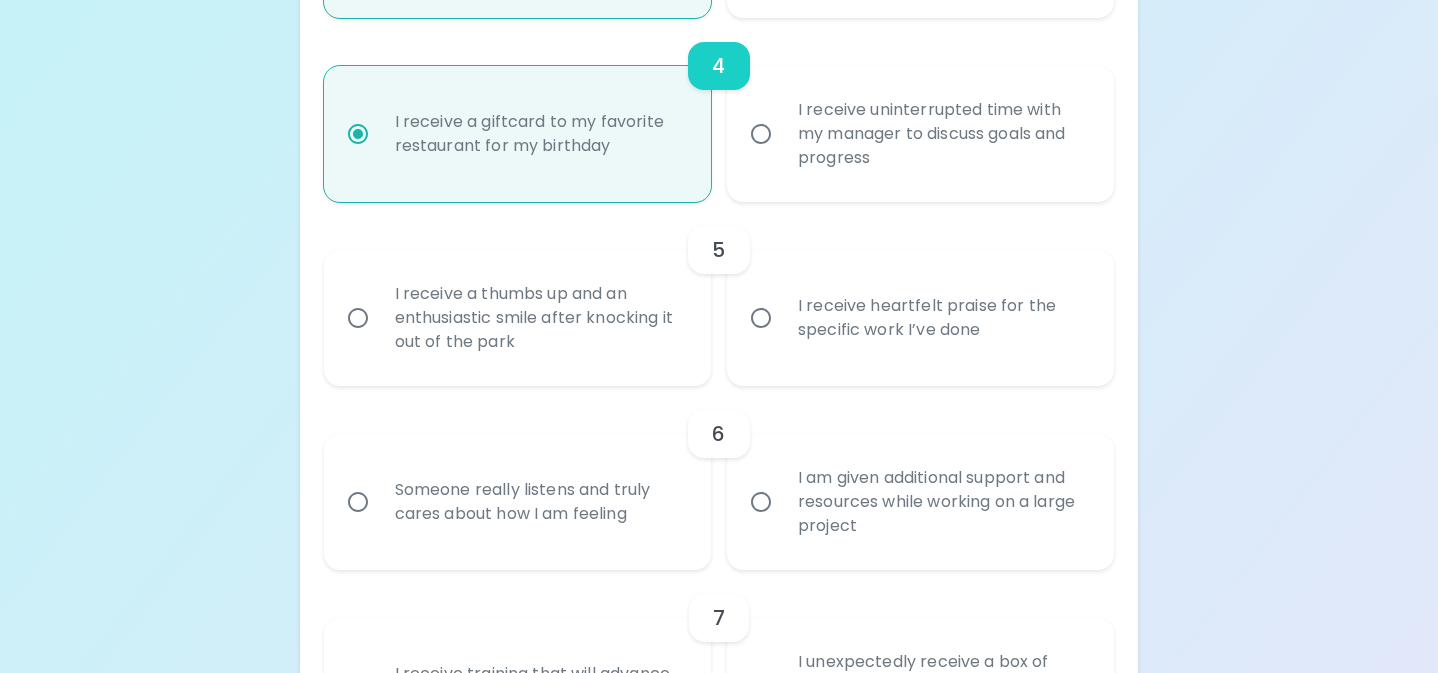 radio on "true" 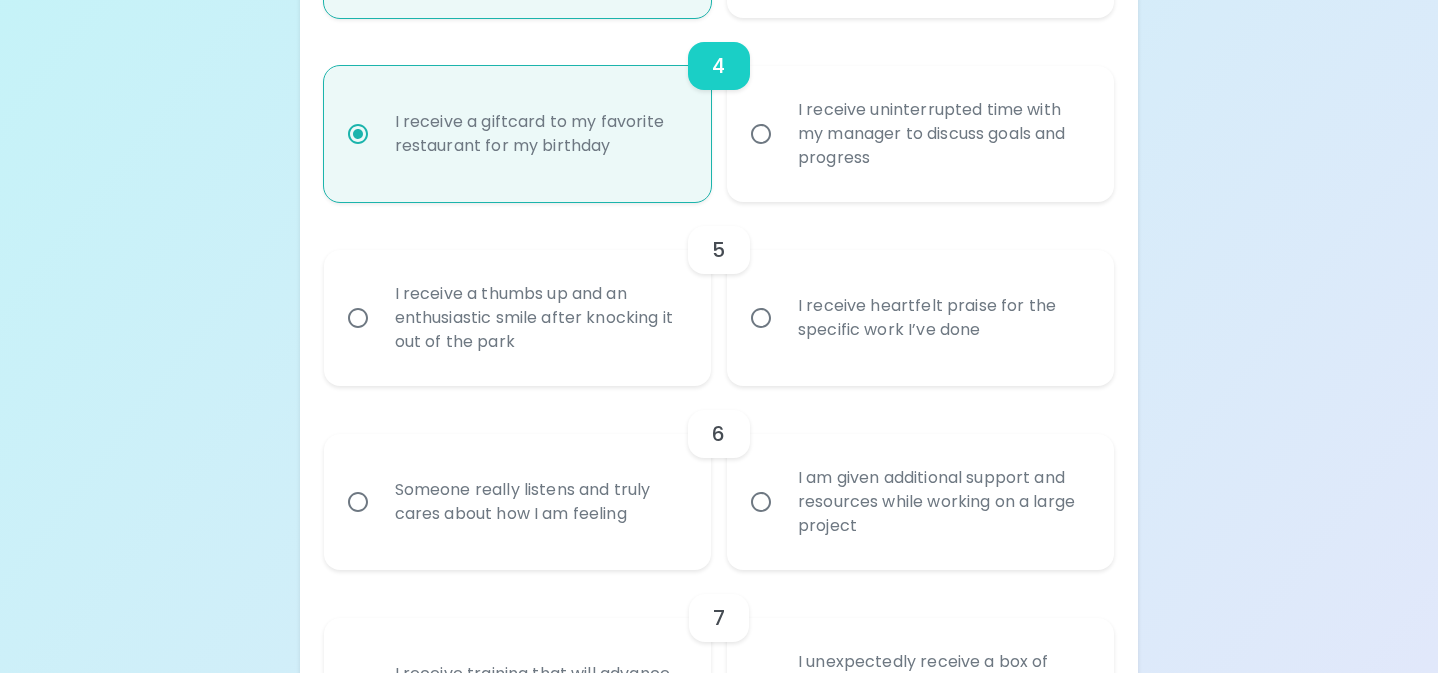 radio on "false" 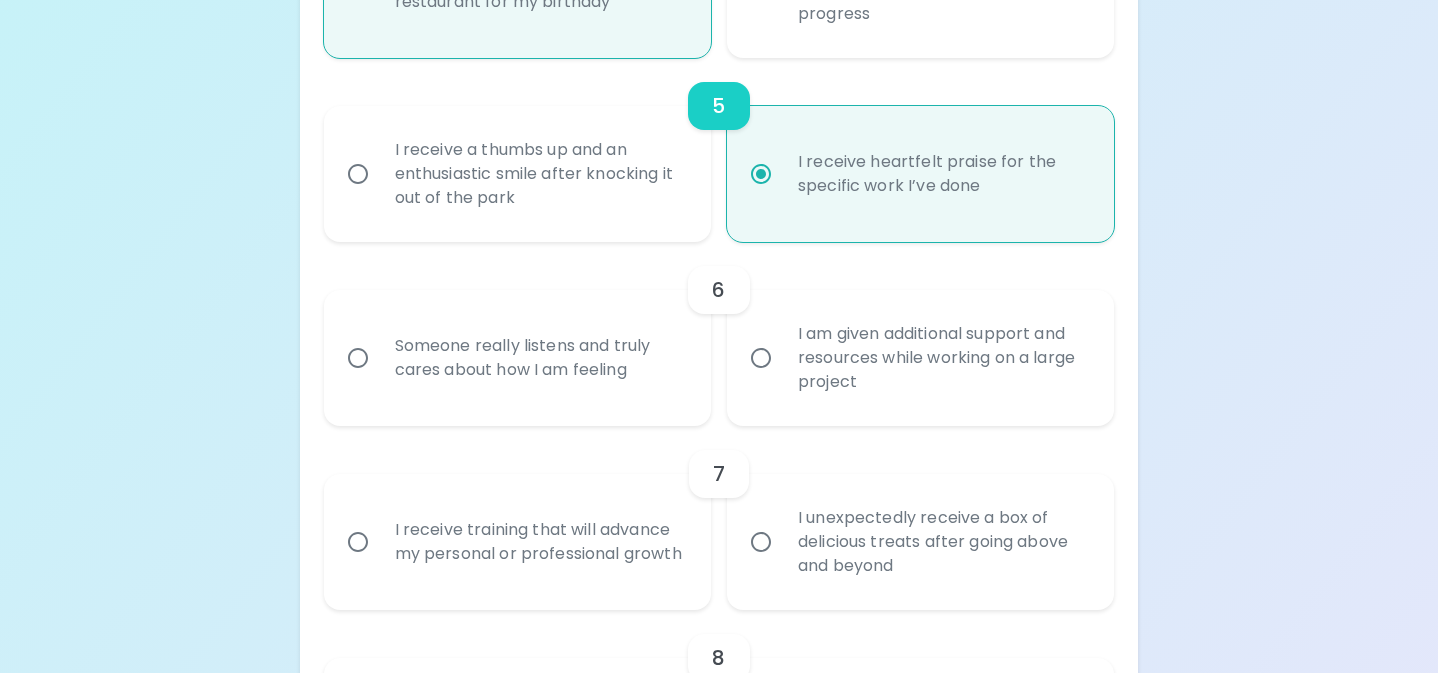 scroll, scrollTop: 1149, scrollLeft: 0, axis: vertical 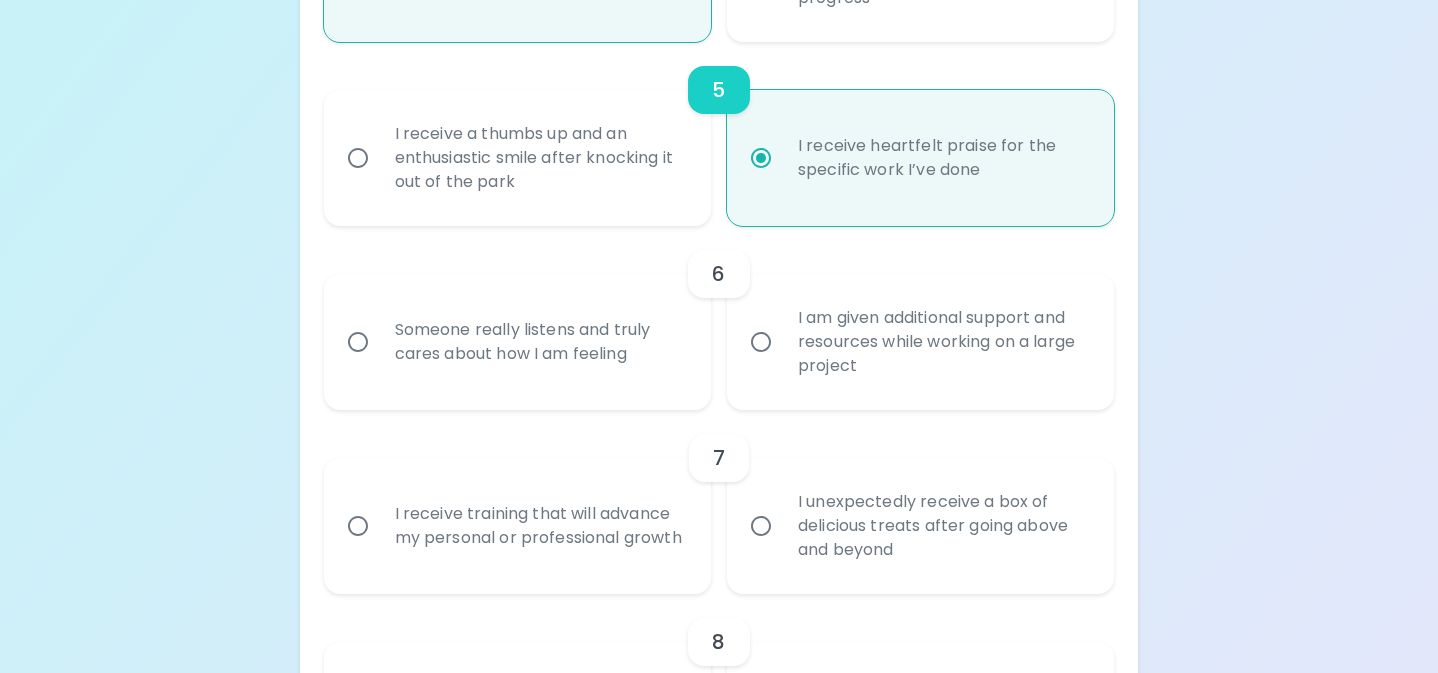 radio on "true" 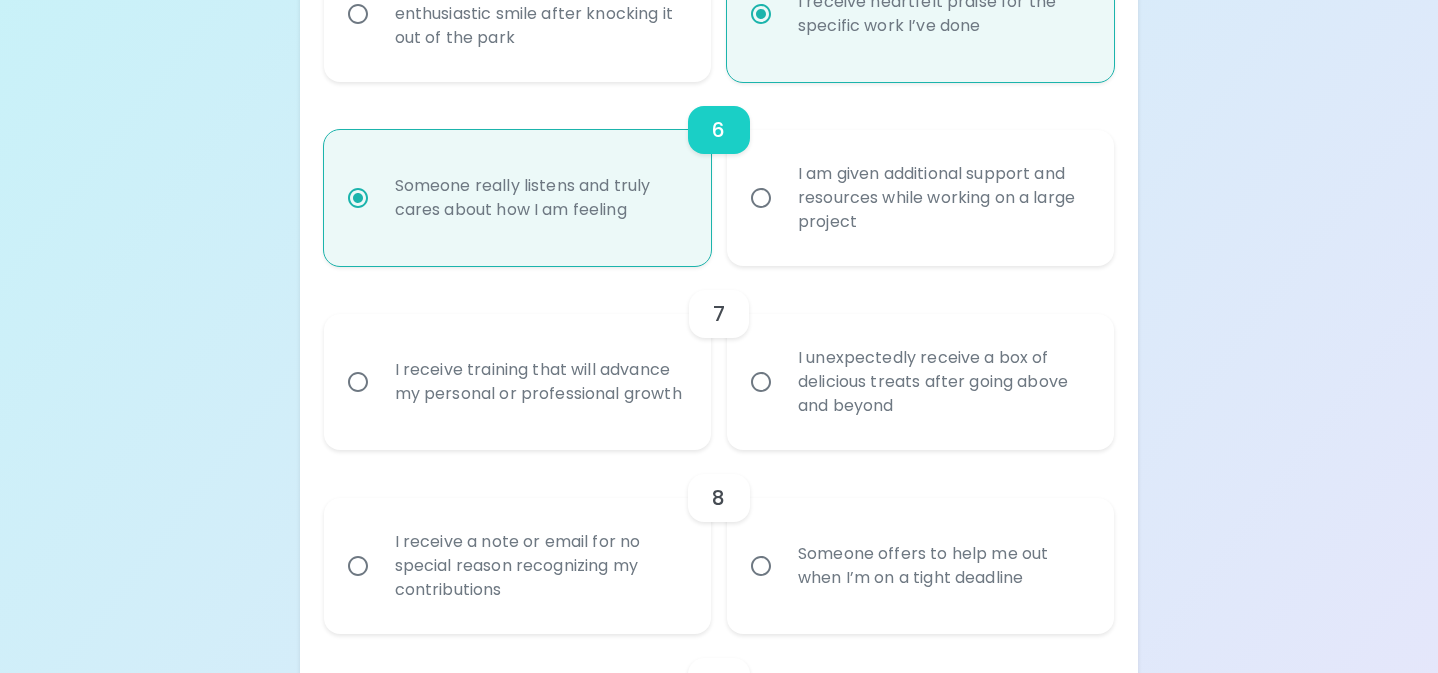 scroll, scrollTop: 1309, scrollLeft: 0, axis: vertical 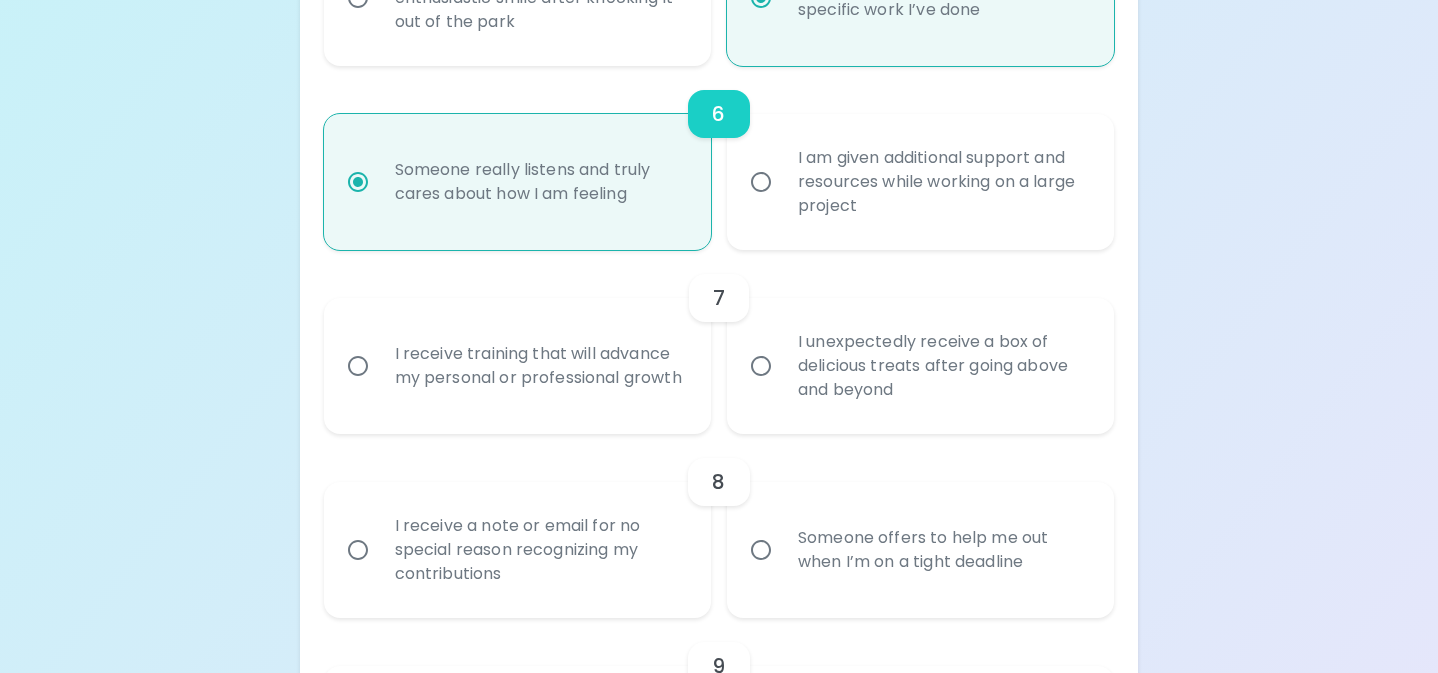 radio on "true" 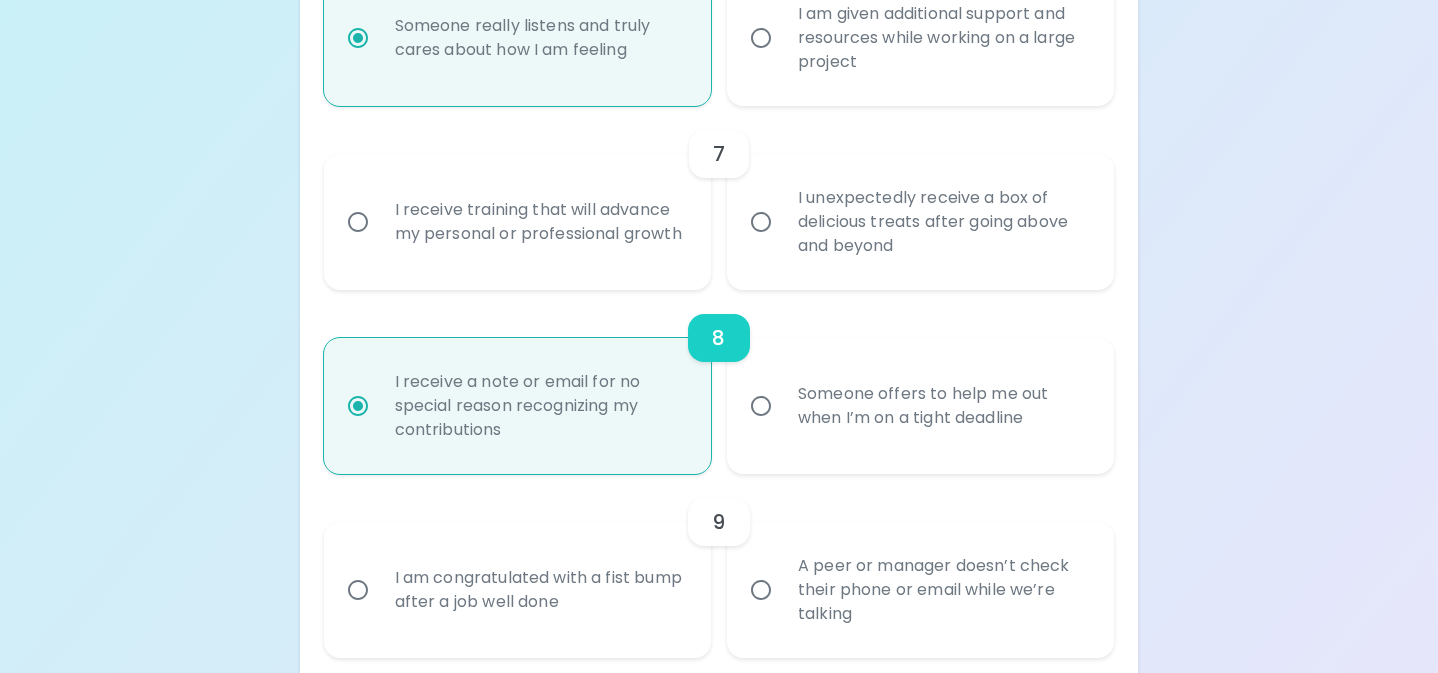scroll, scrollTop: 1469, scrollLeft: 0, axis: vertical 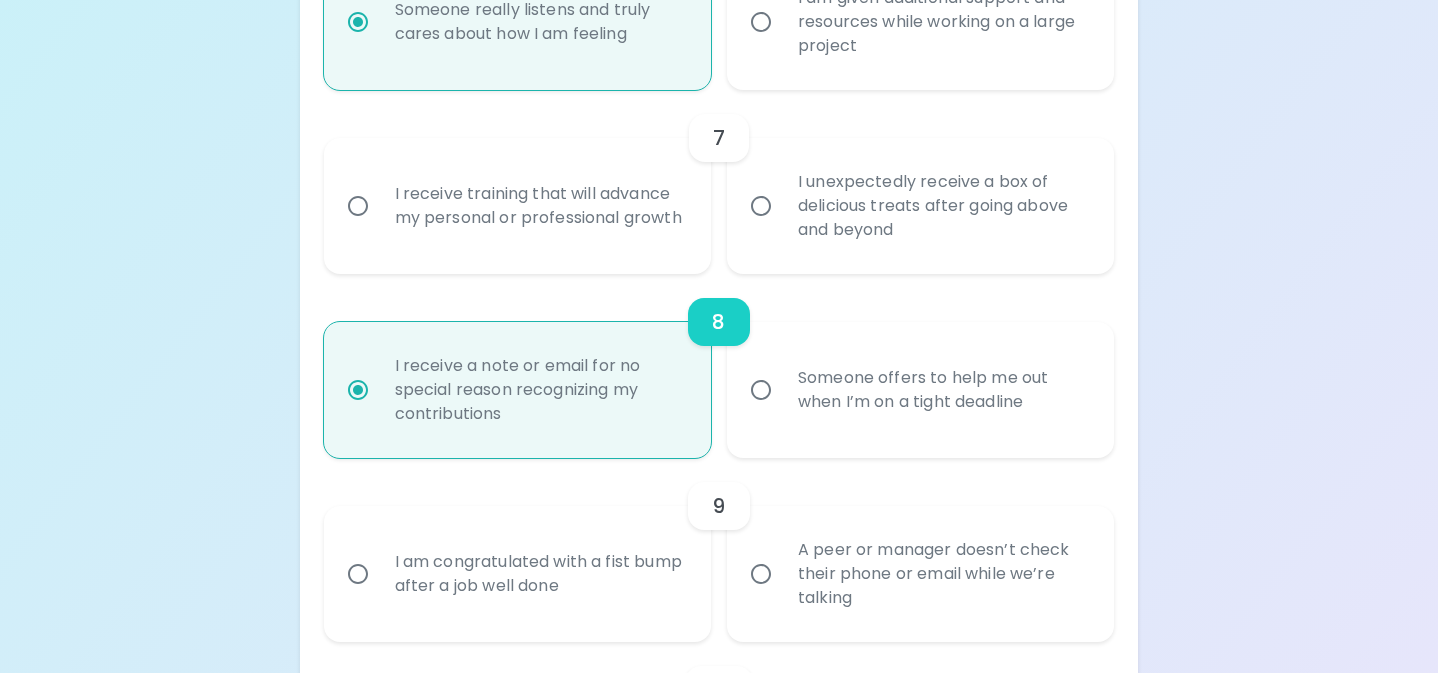 radio on "true" 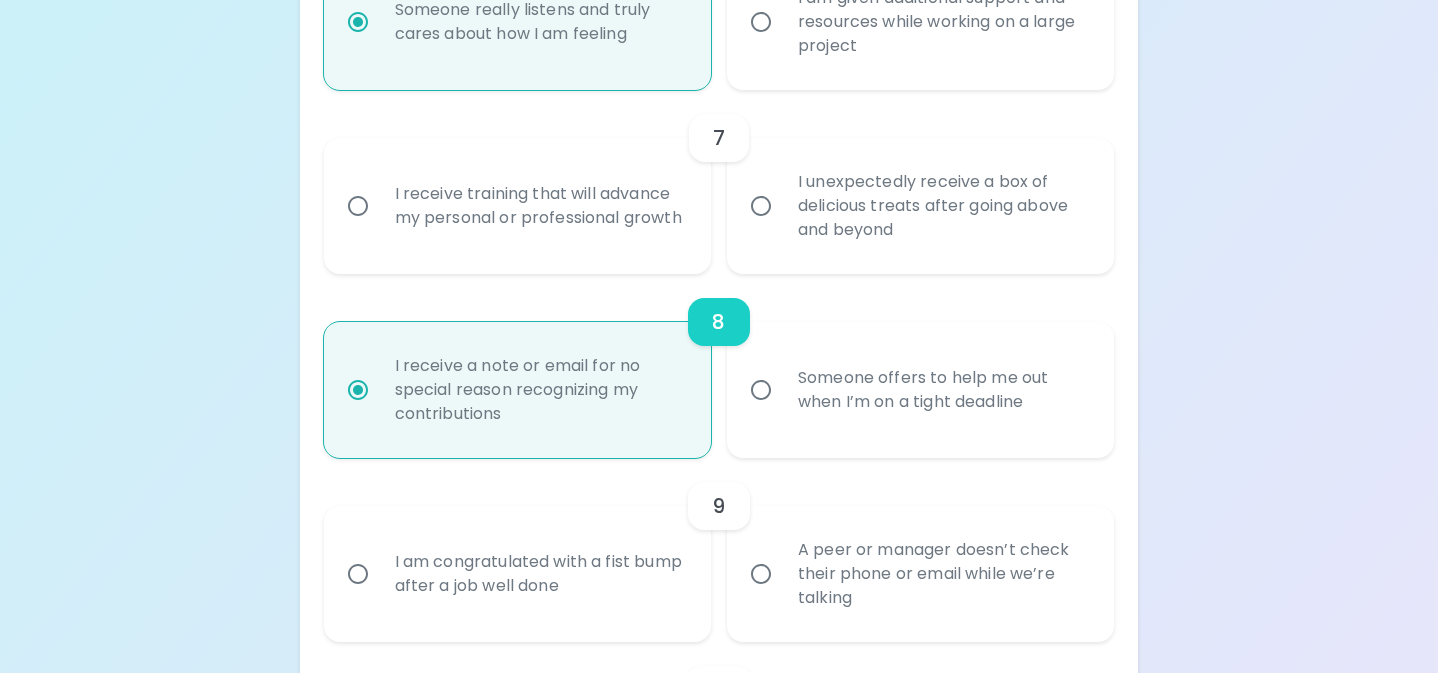 radio on "false" 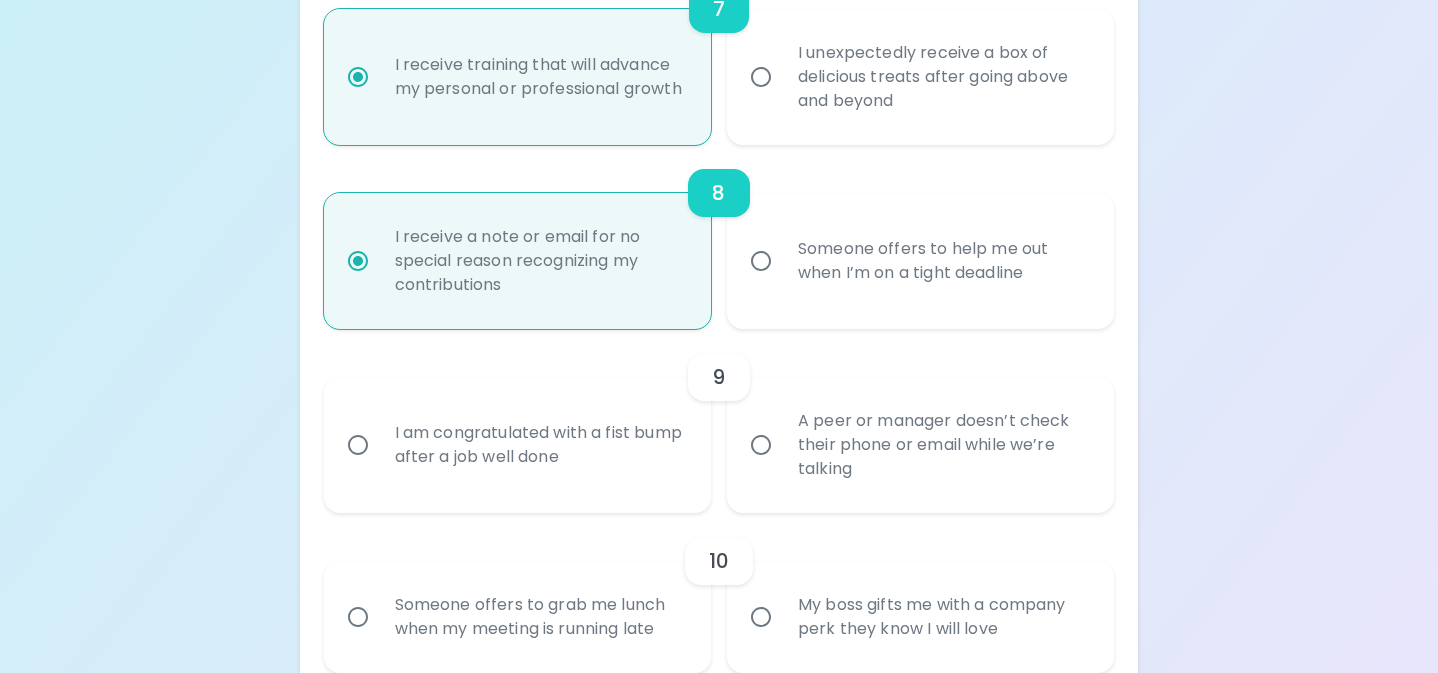 scroll, scrollTop: 1554, scrollLeft: 0, axis: vertical 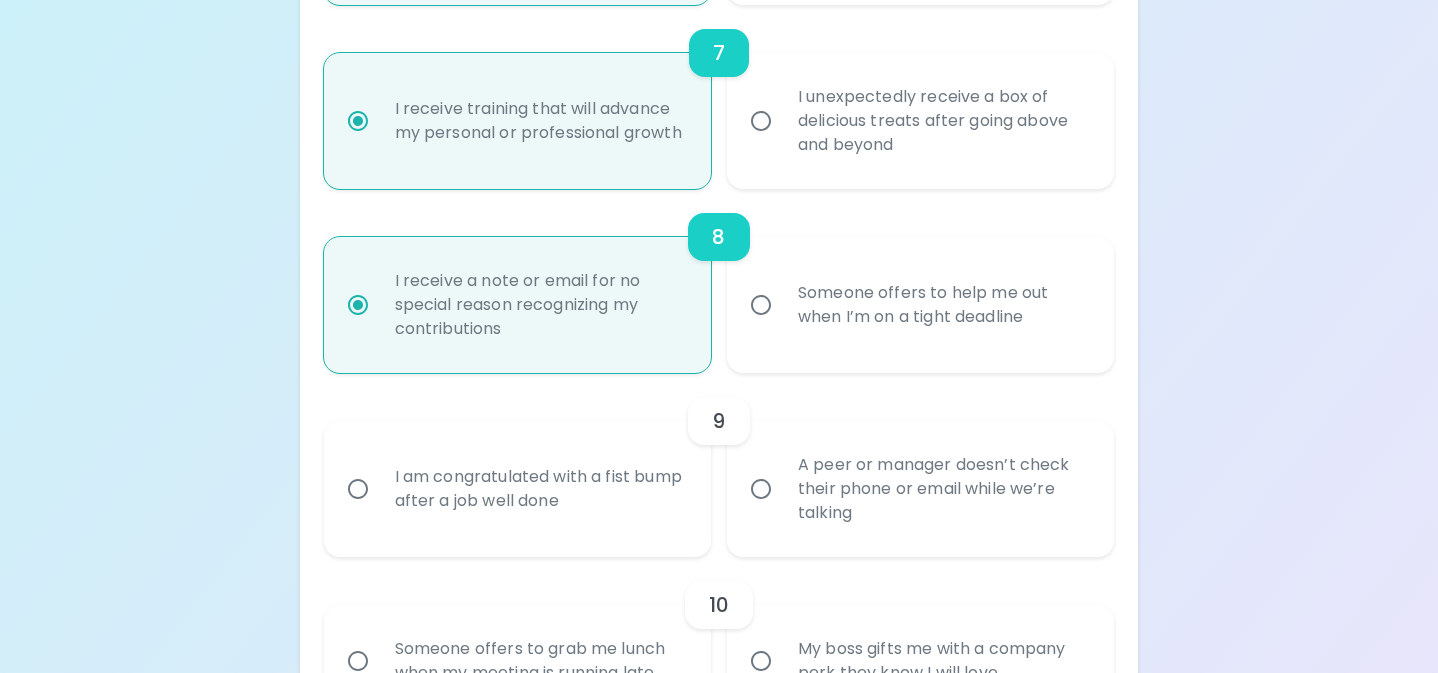 radio on "true" 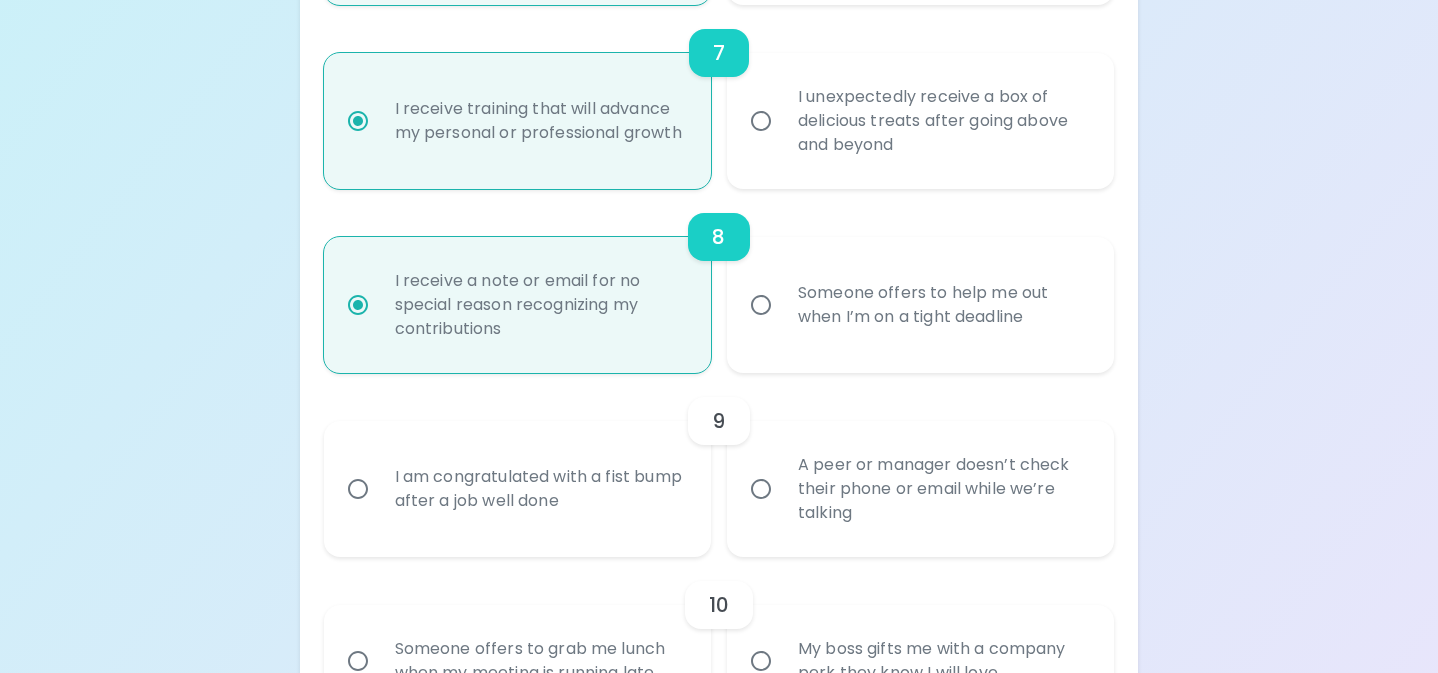radio on "false" 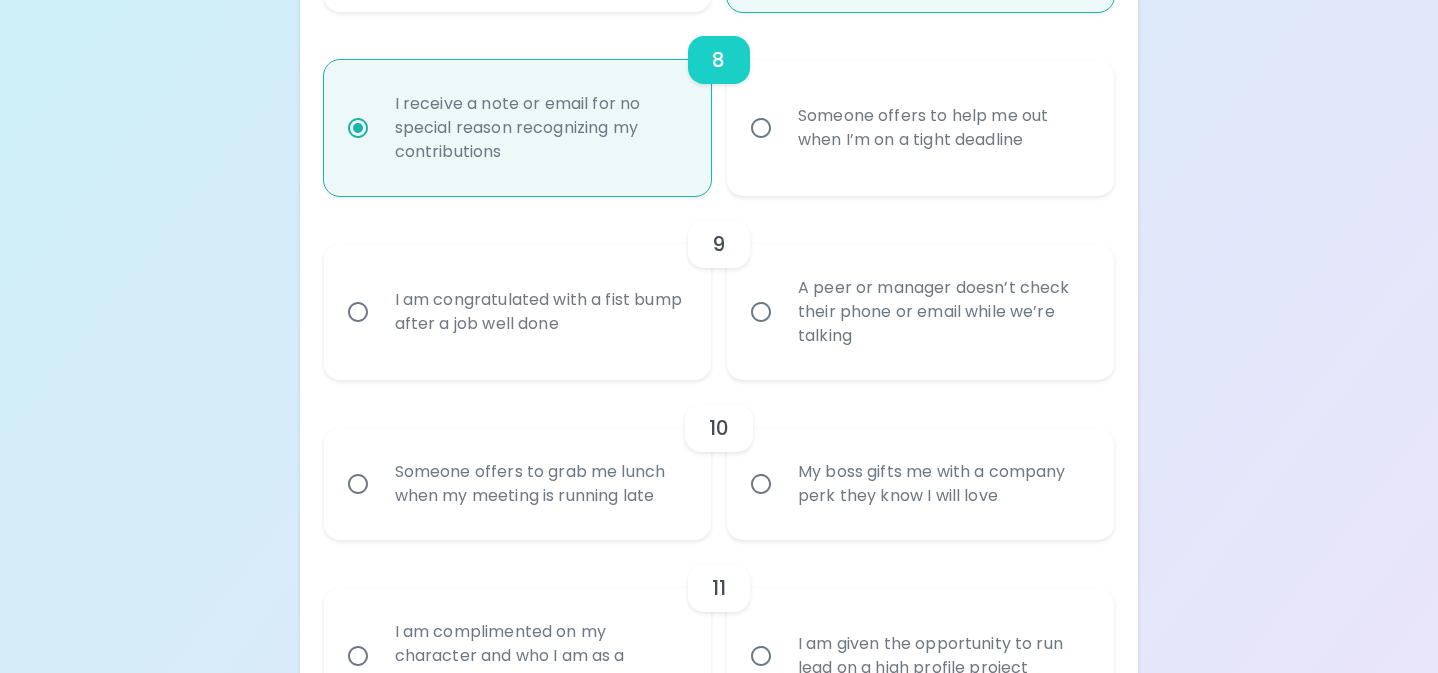 scroll, scrollTop: 1733, scrollLeft: 0, axis: vertical 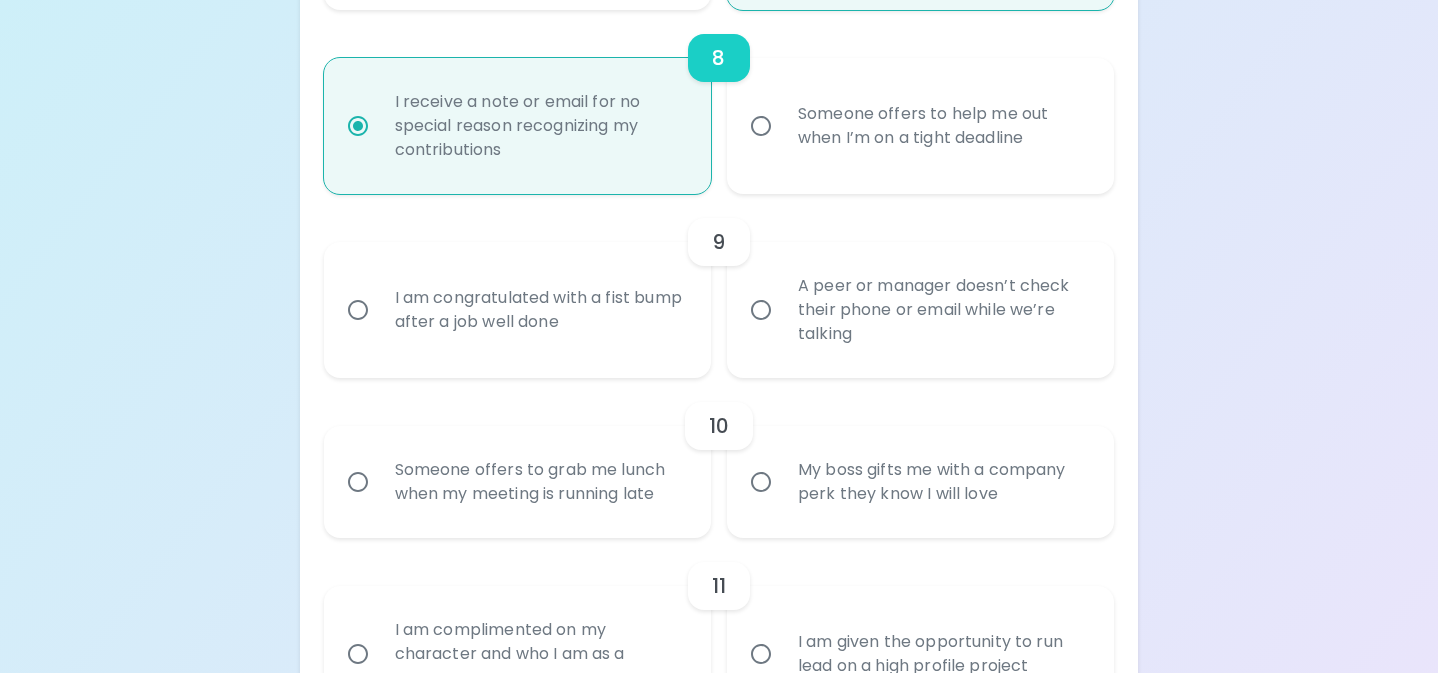 radio on "true" 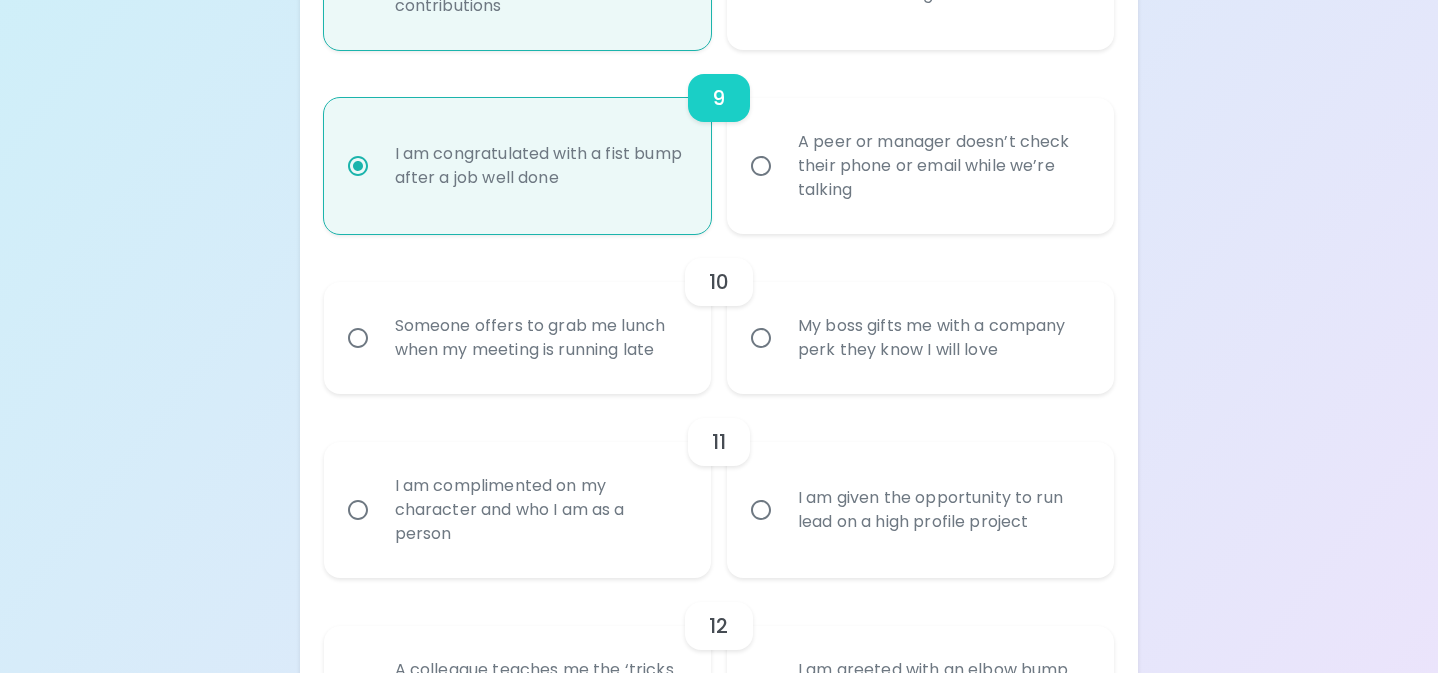 scroll, scrollTop: 1893, scrollLeft: 0, axis: vertical 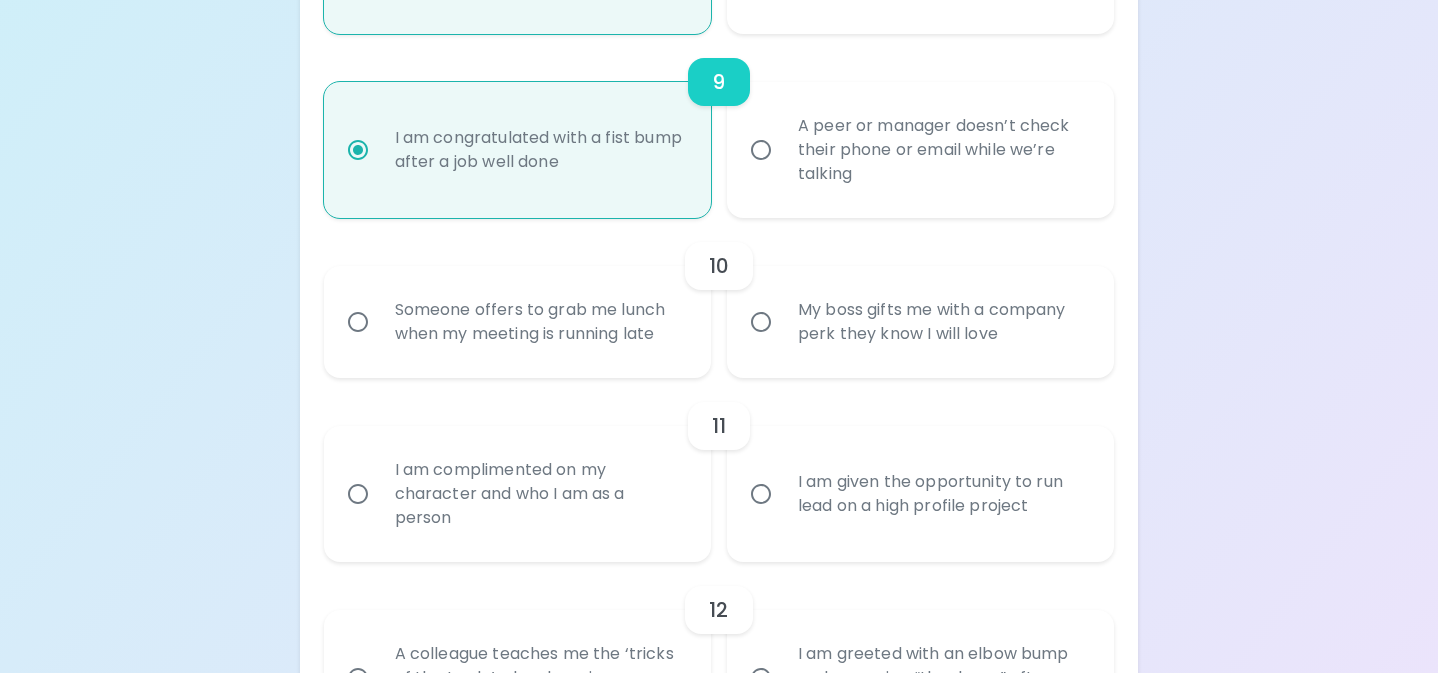 radio on "true" 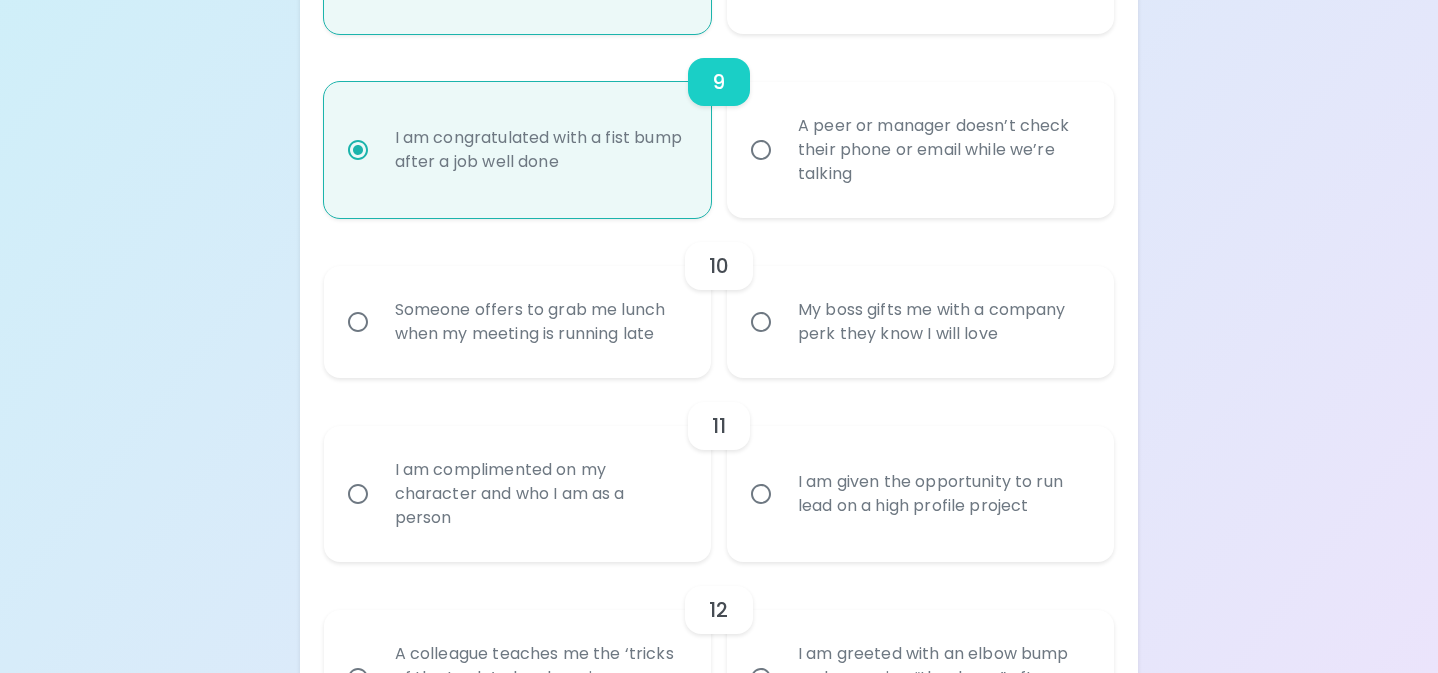 radio on "false" 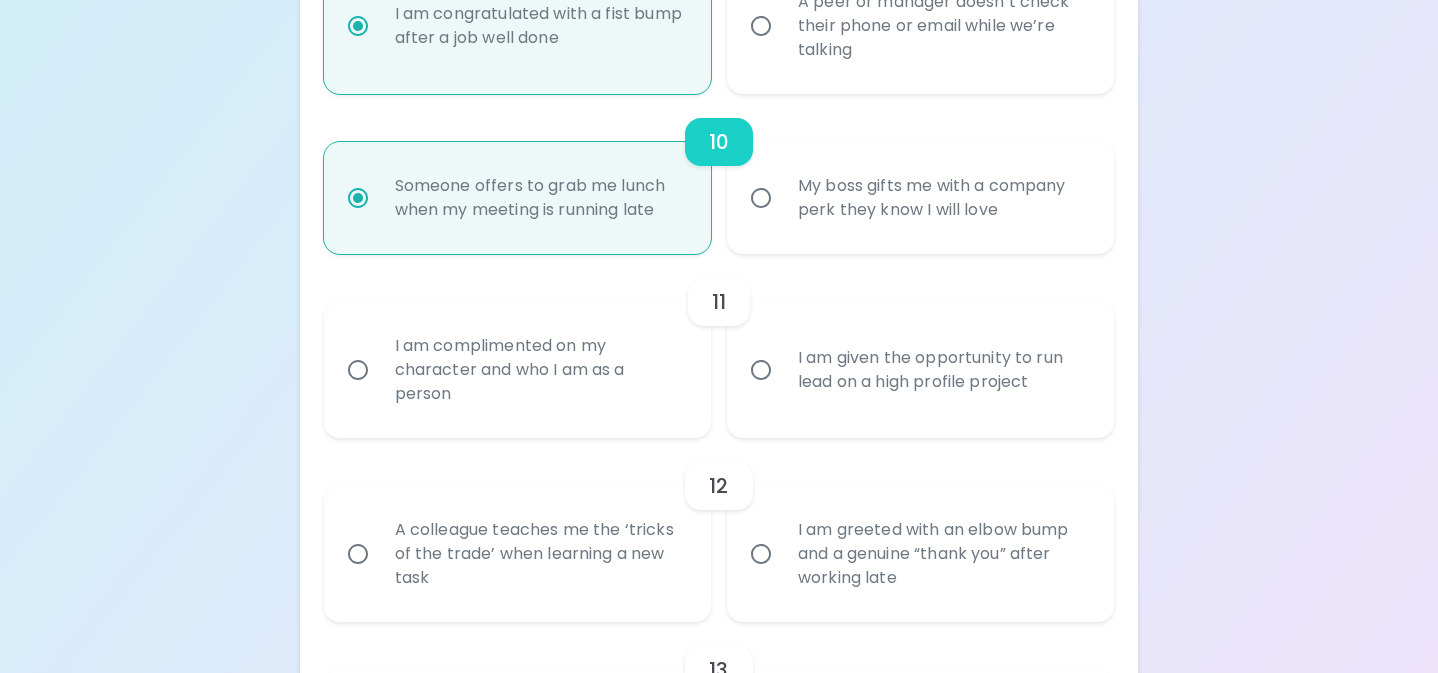 scroll, scrollTop: 2053, scrollLeft: 0, axis: vertical 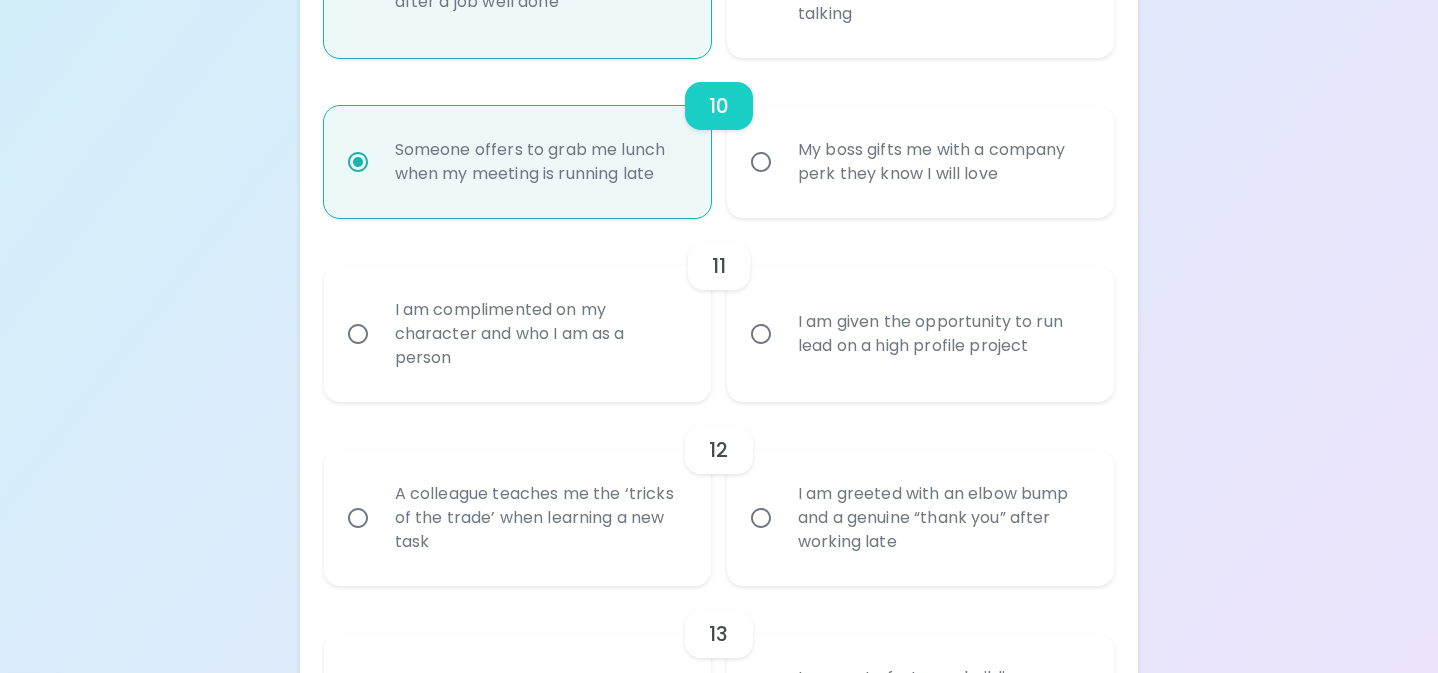 radio on "true" 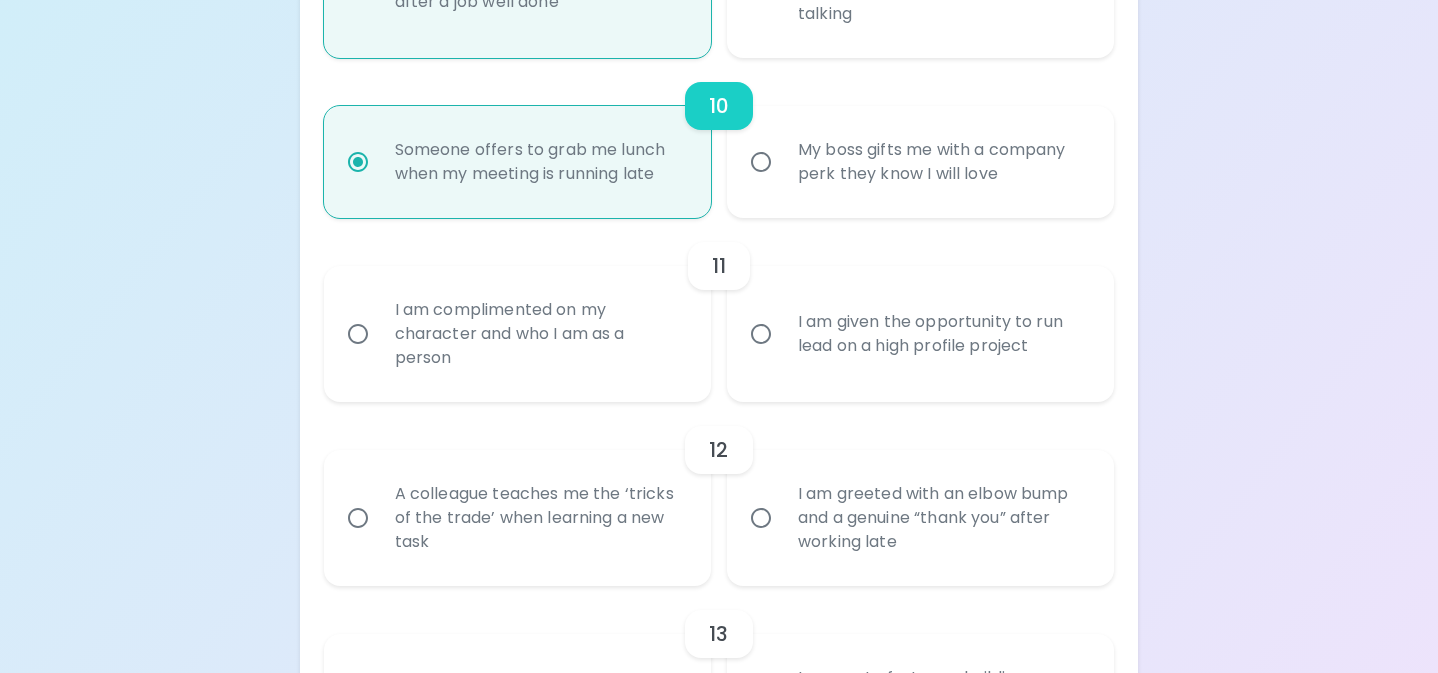 radio on "false" 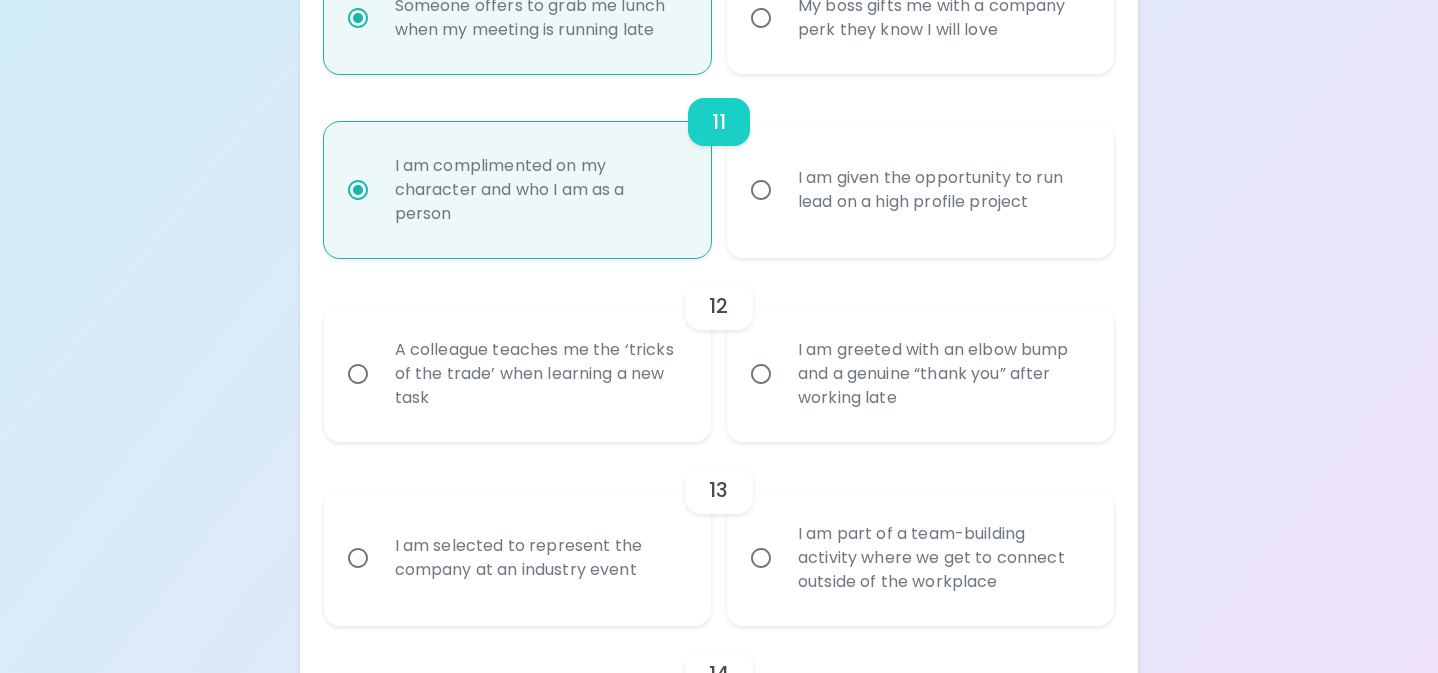 scroll, scrollTop: 2213, scrollLeft: 0, axis: vertical 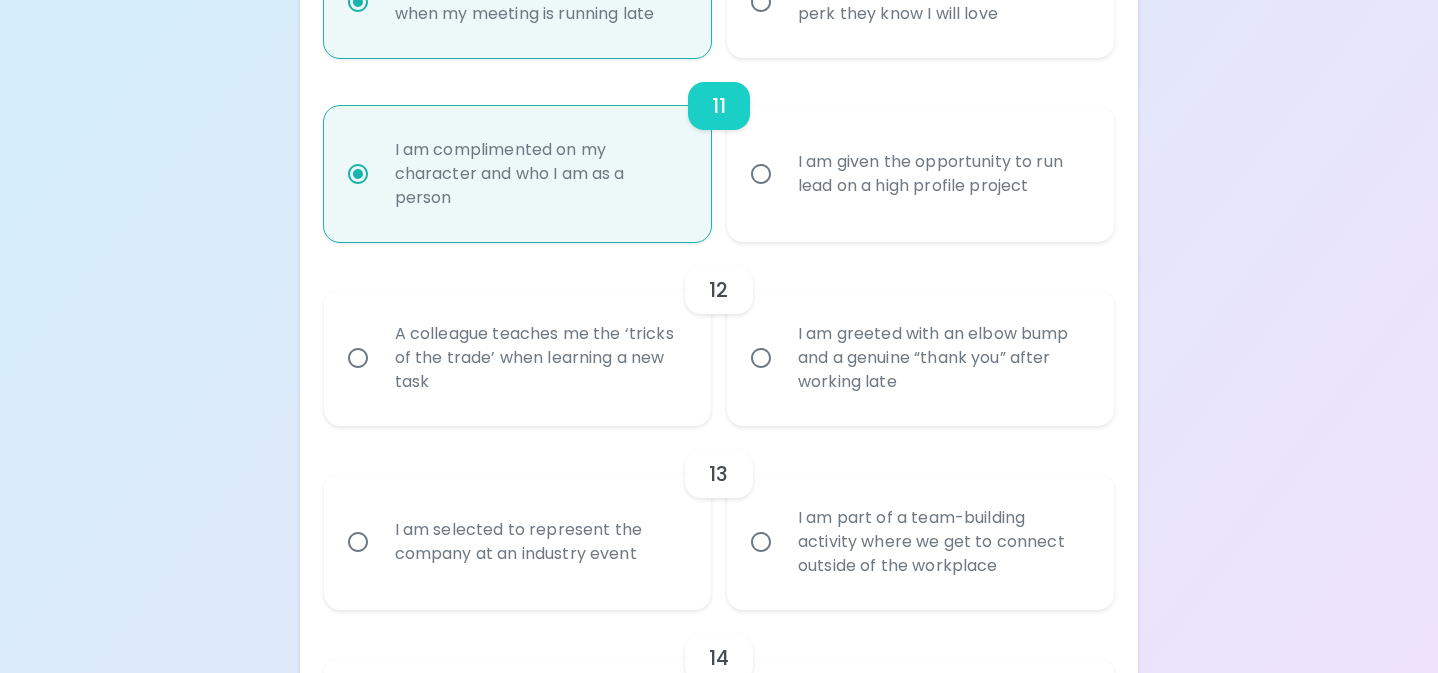 radio on "true" 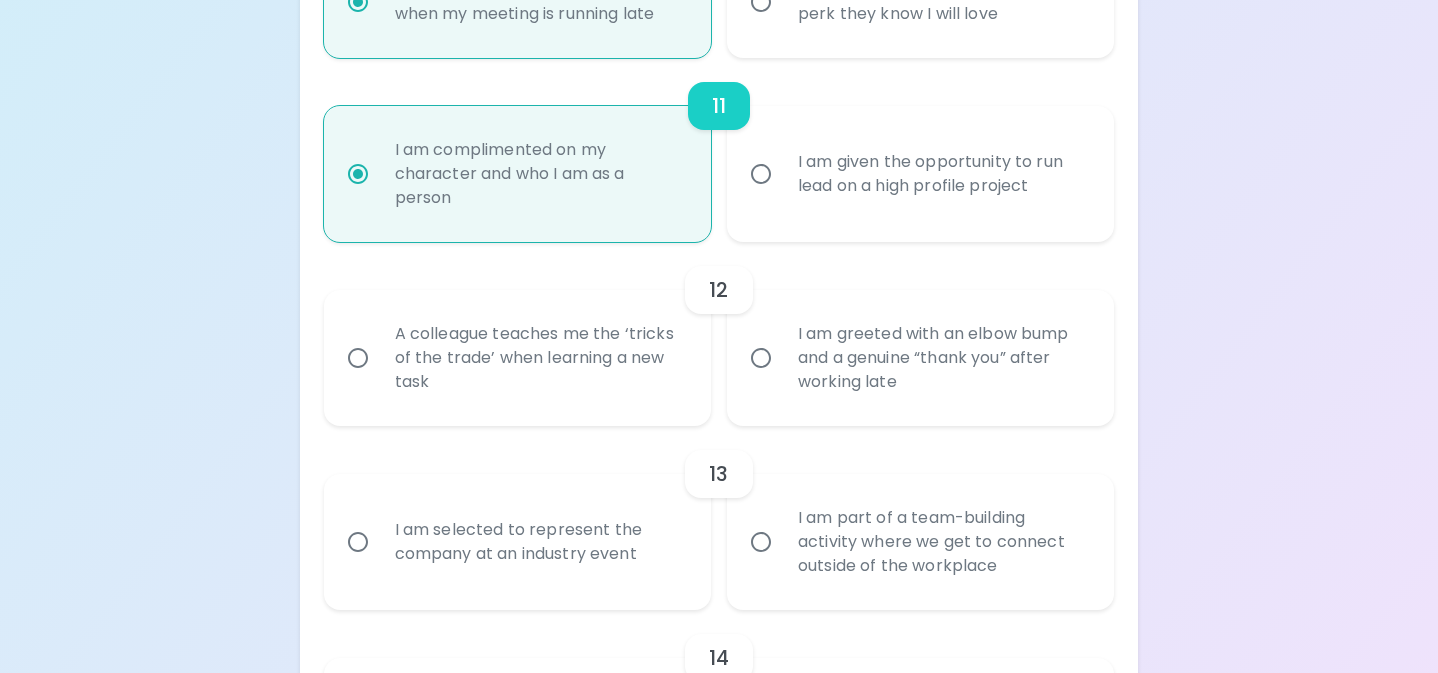 radio on "false" 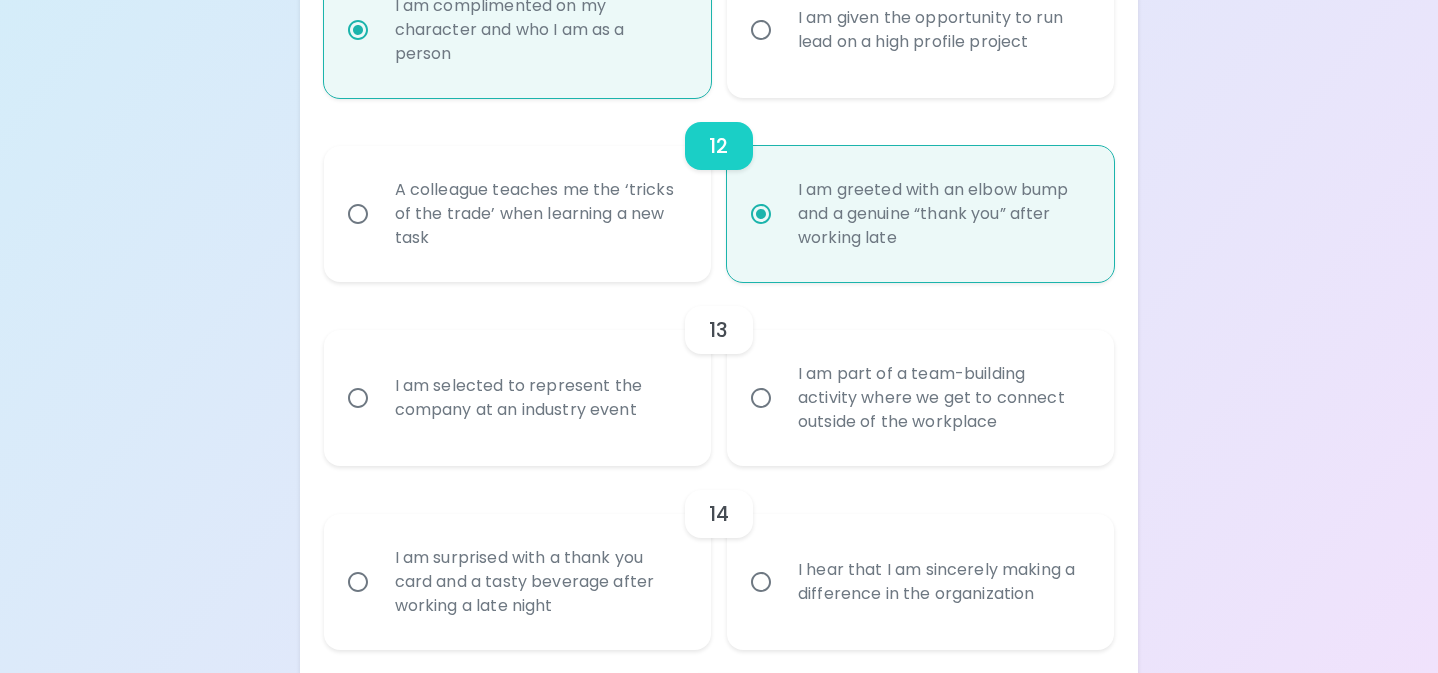 scroll, scrollTop: 2373, scrollLeft: 0, axis: vertical 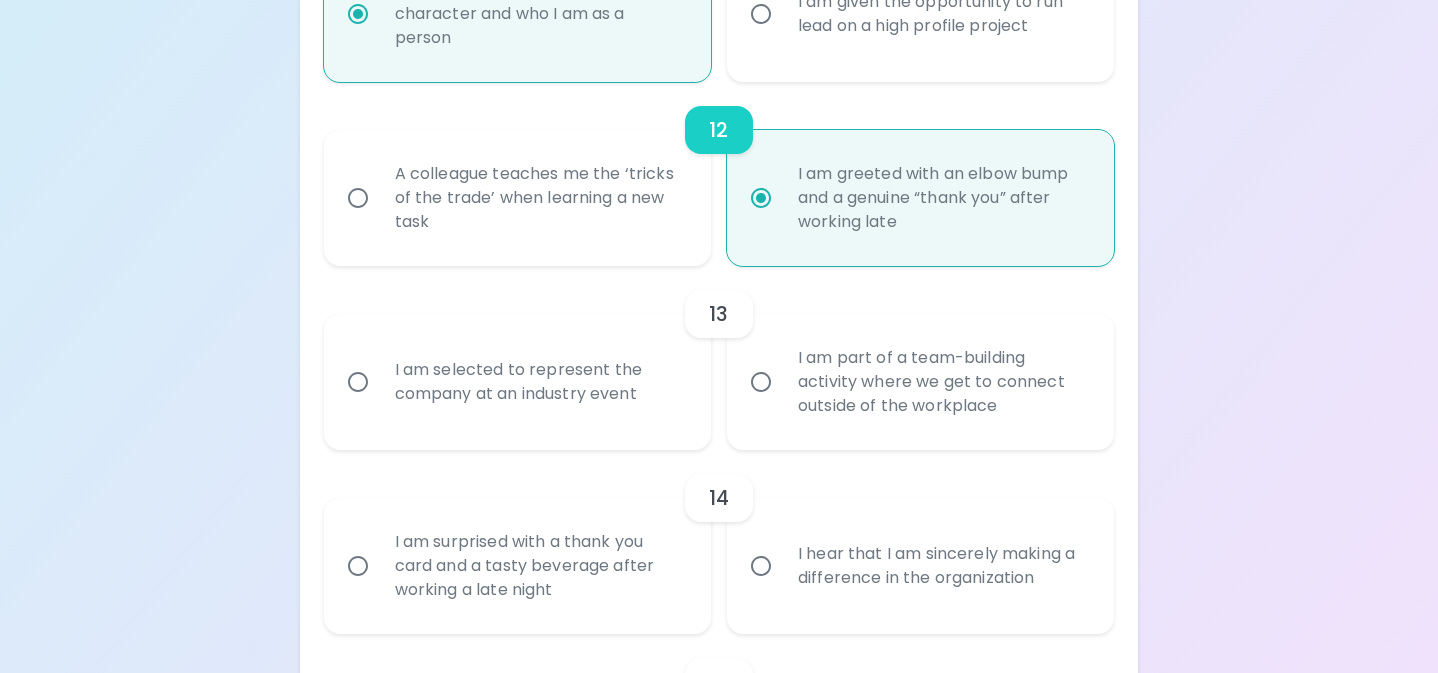 radio on "true" 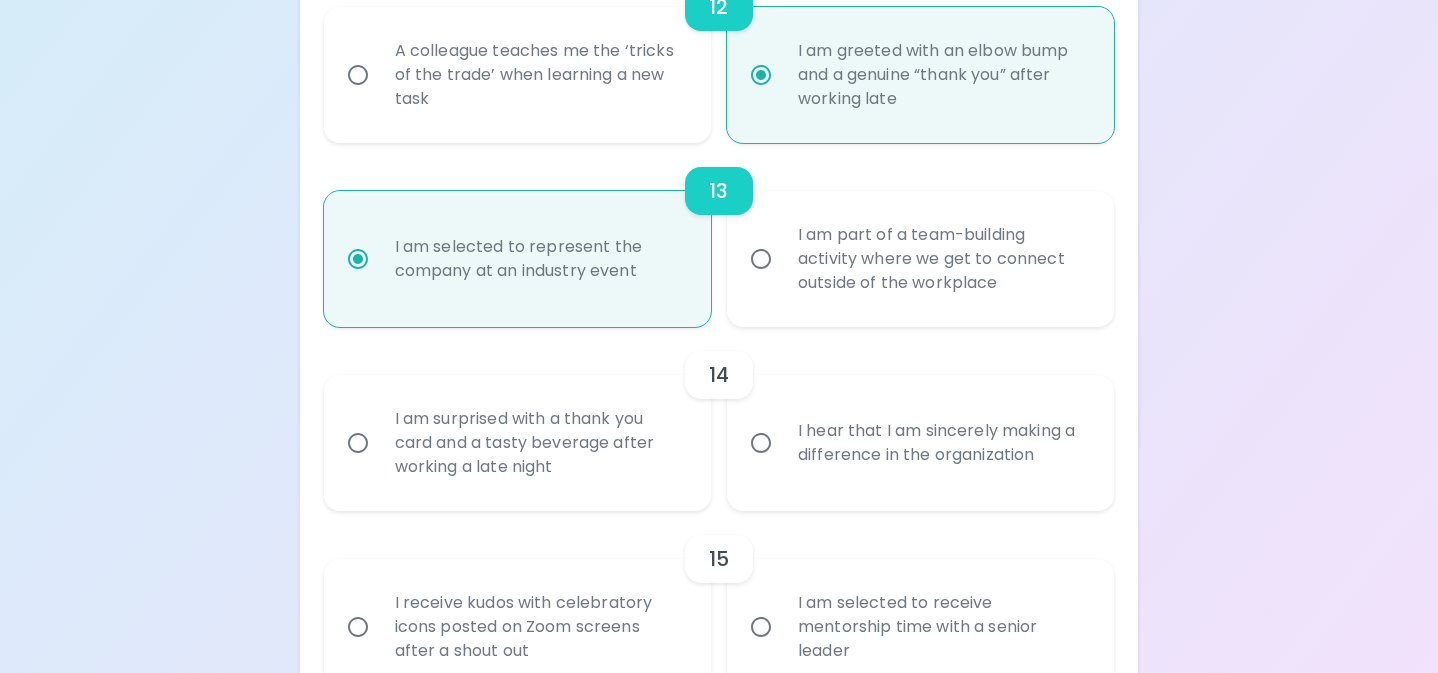 scroll, scrollTop: 2533, scrollLeft: 0, axis: vertical 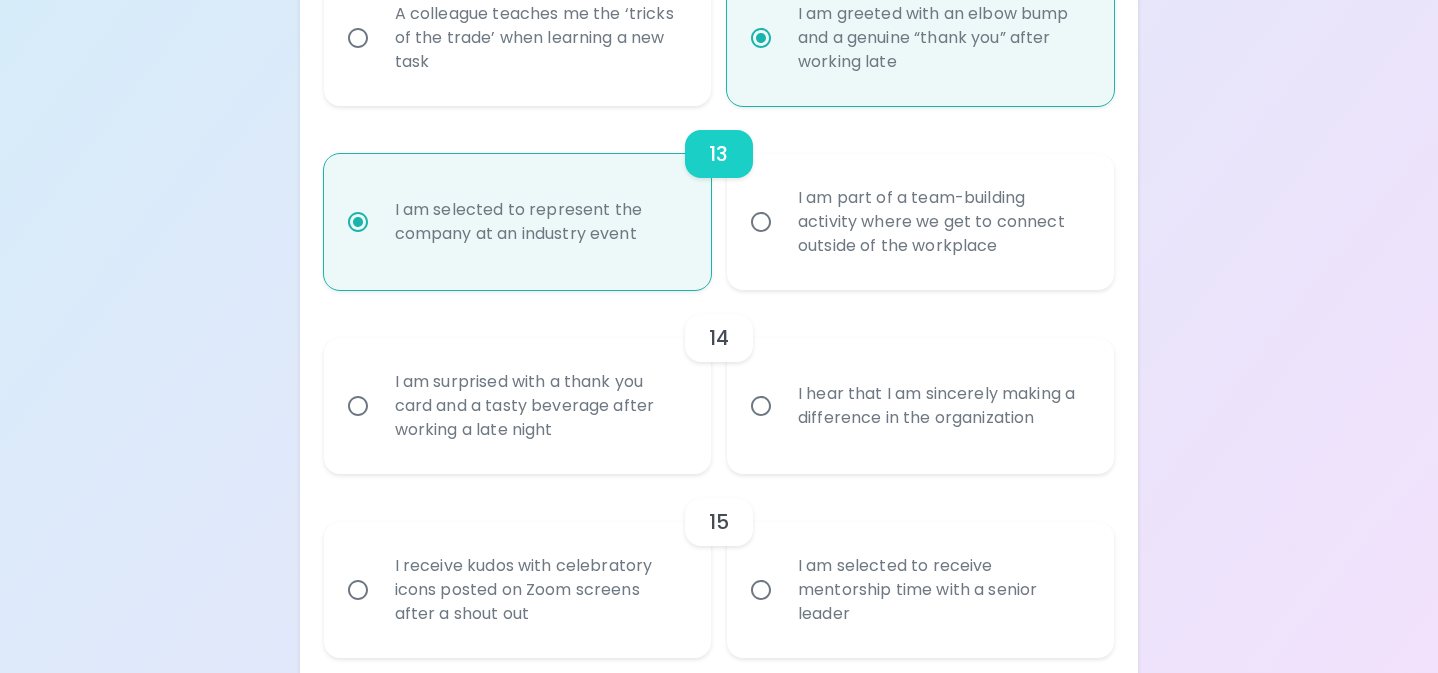 radio on "true" 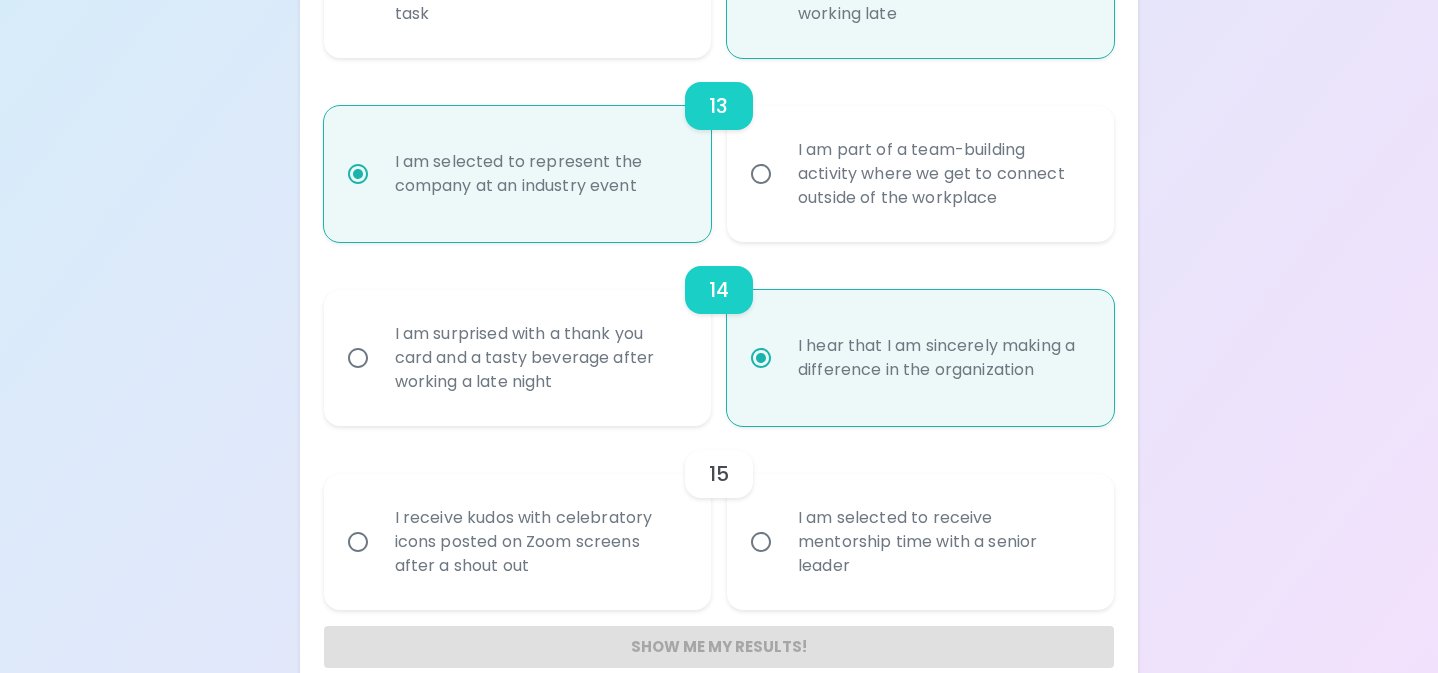 scroll, scrollTop: 2616, scrollLeft: 0, axis: vertical 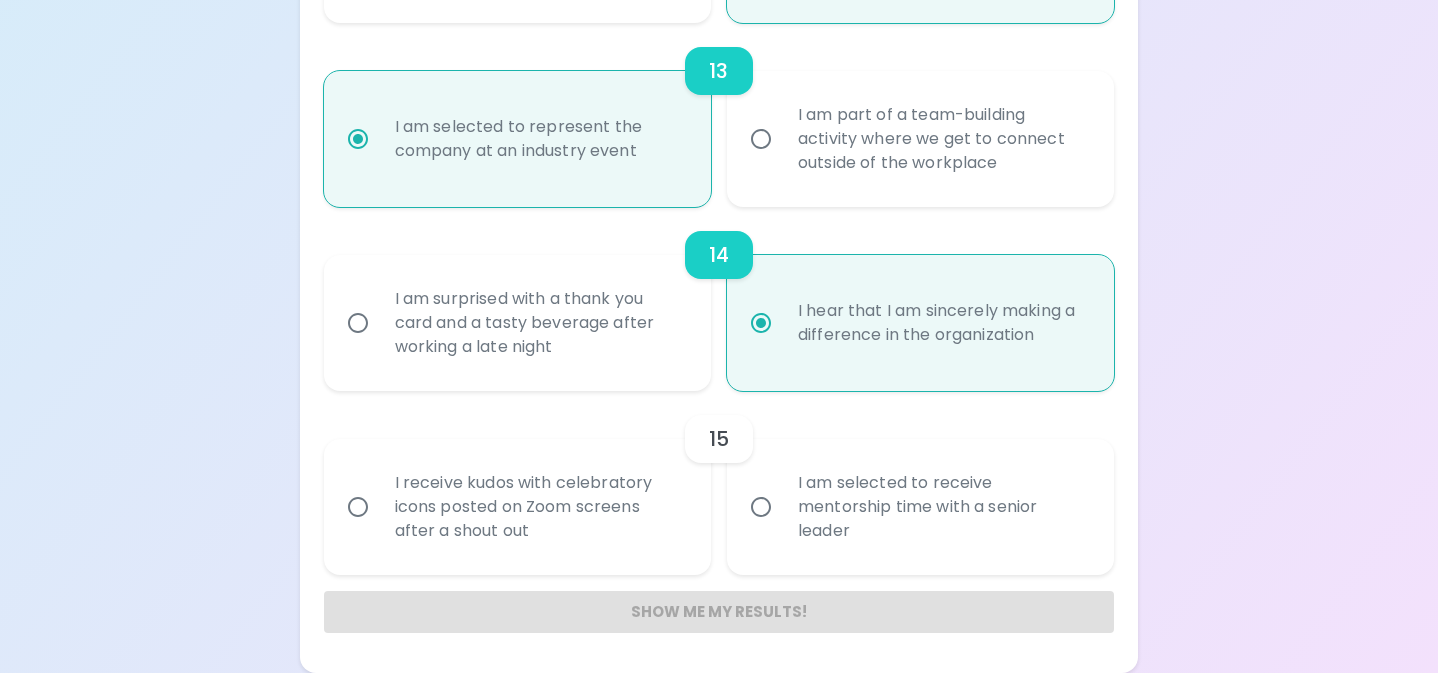 radio on "true" 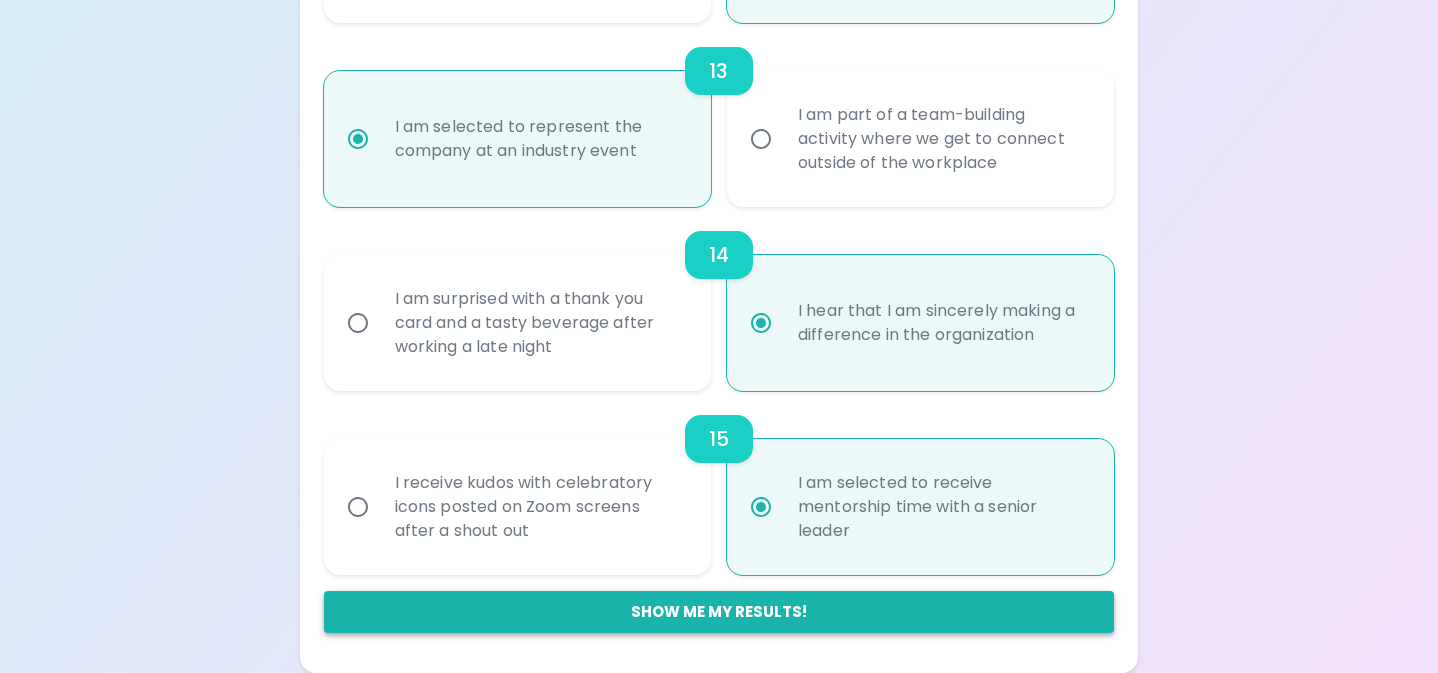 radio on "true" 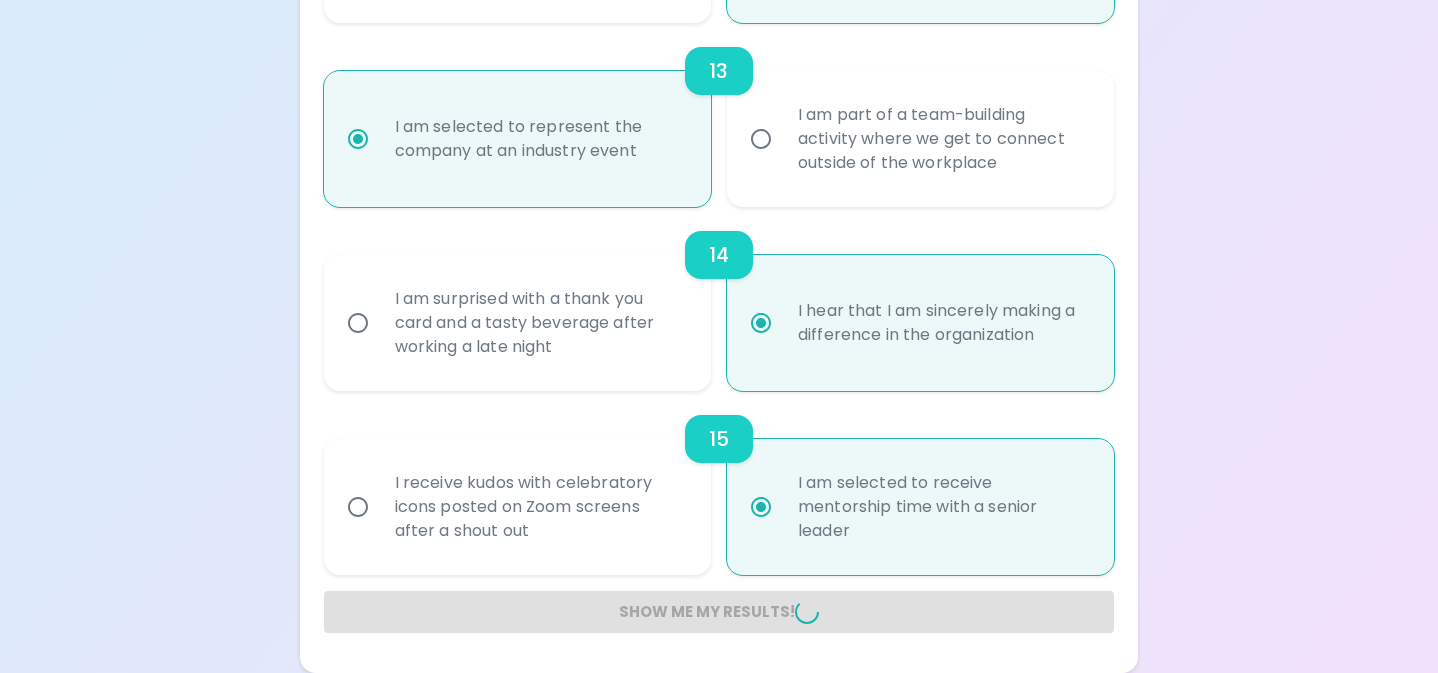 radio on "false" 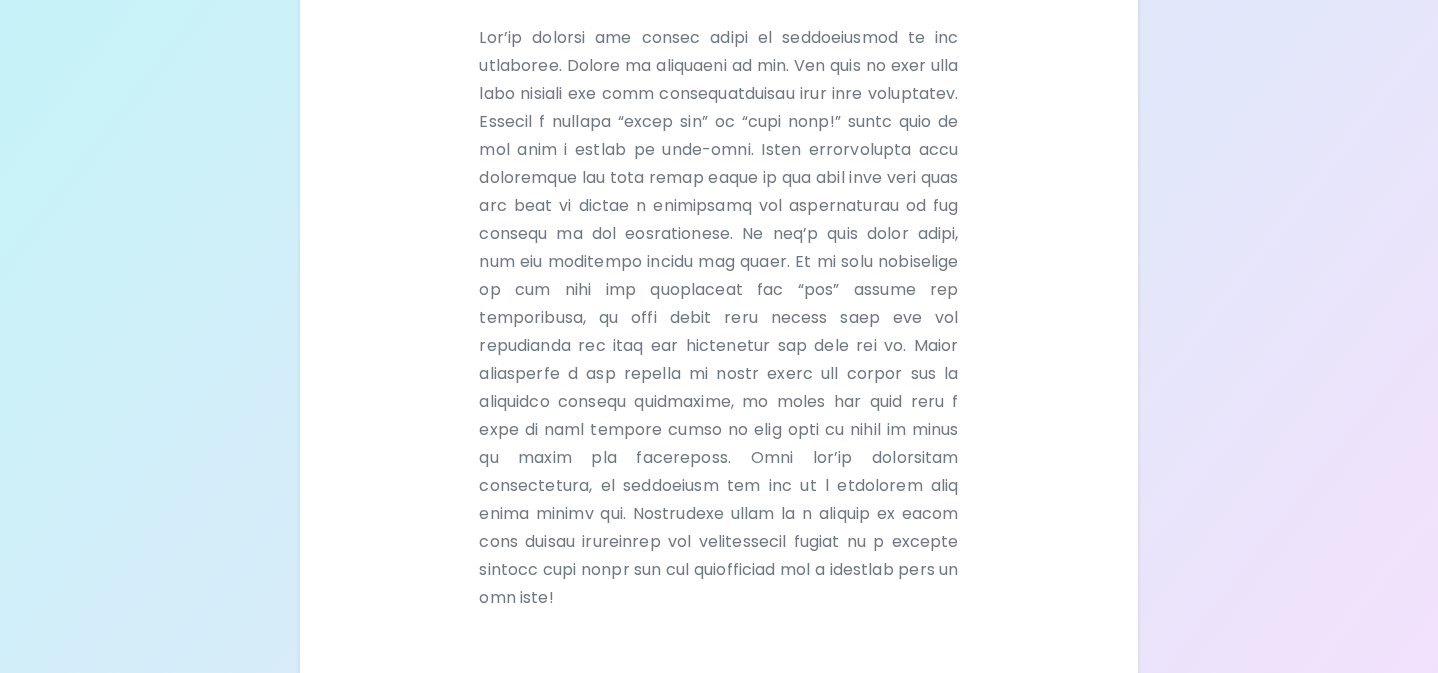 scroll, scrollTop: 587, scrollLeft: 0, axis: vertical 